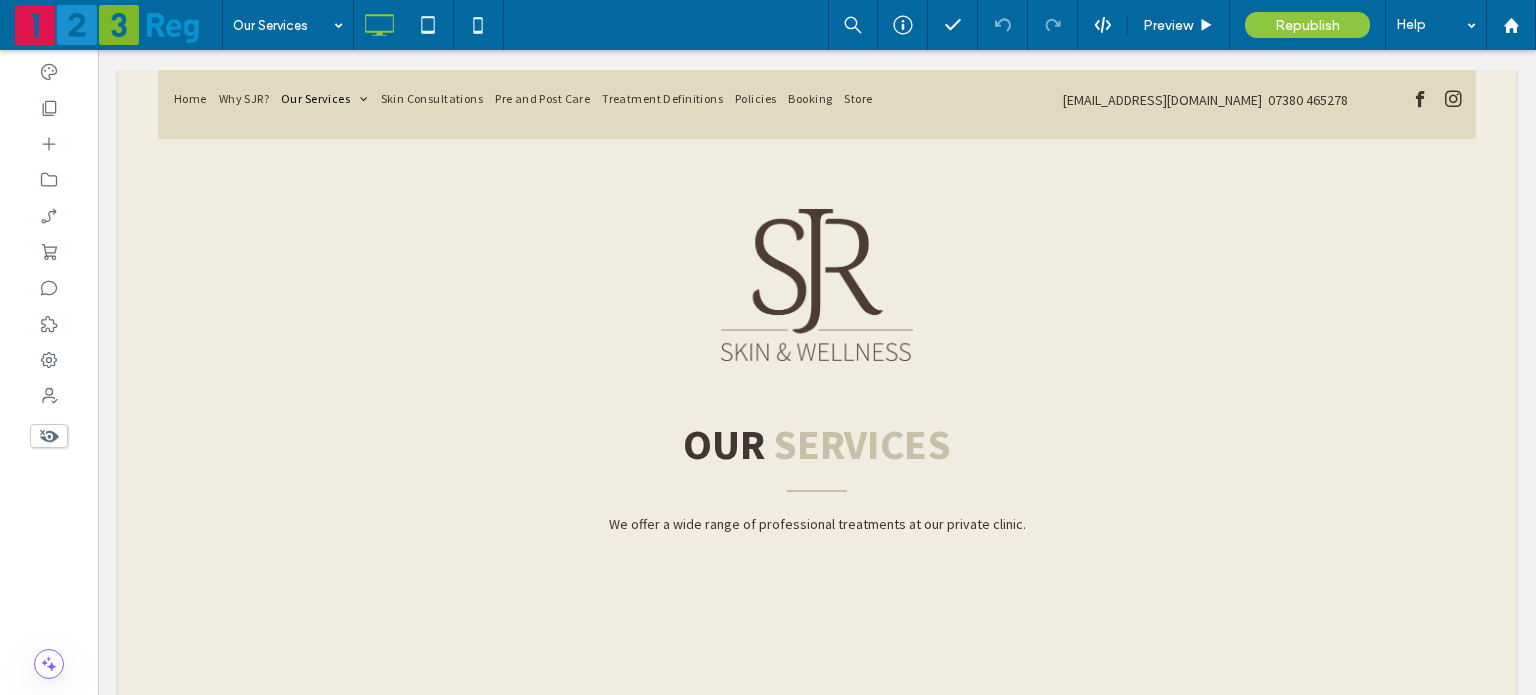 scroll, scrollTop: 0, scrollLeft: 0, axis: both 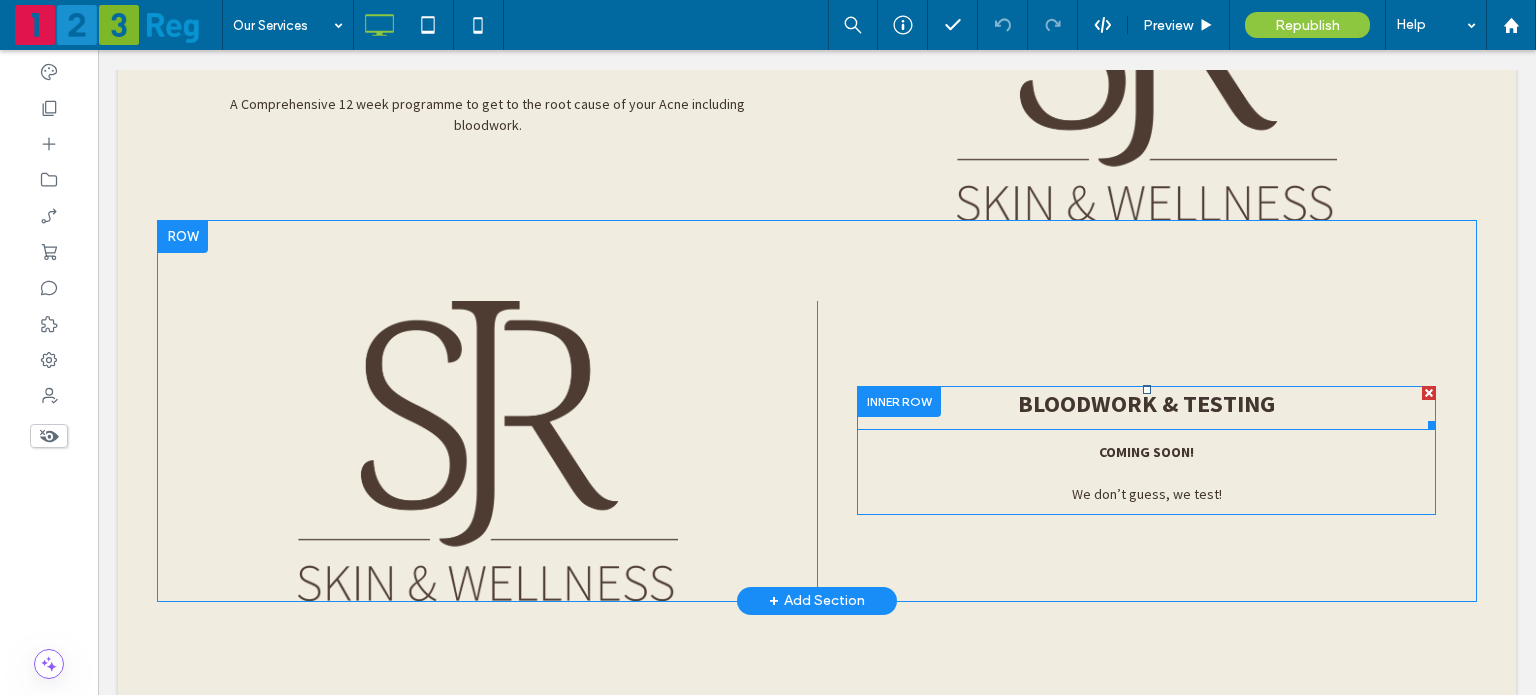 click on "Bloodwork & Testing" at bounding box center (1146, 403) 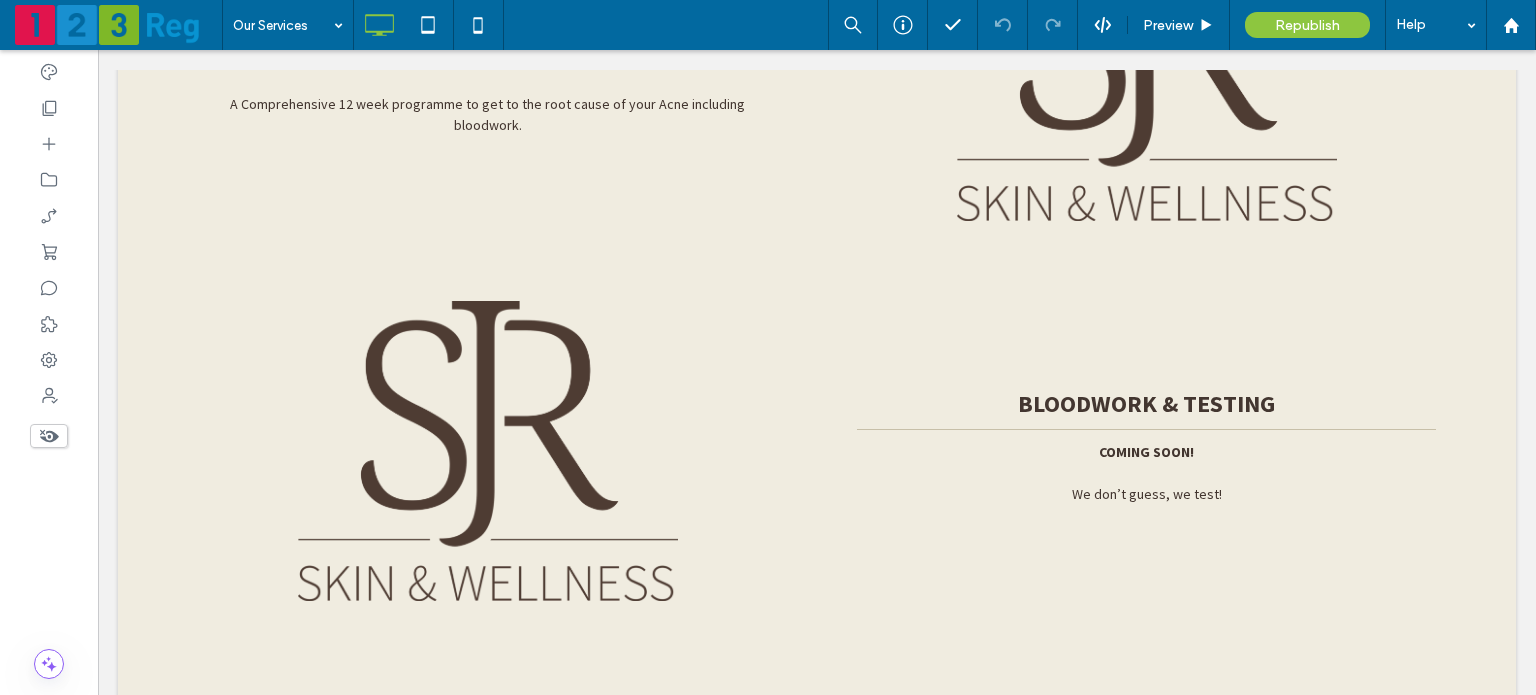 type on "**********" 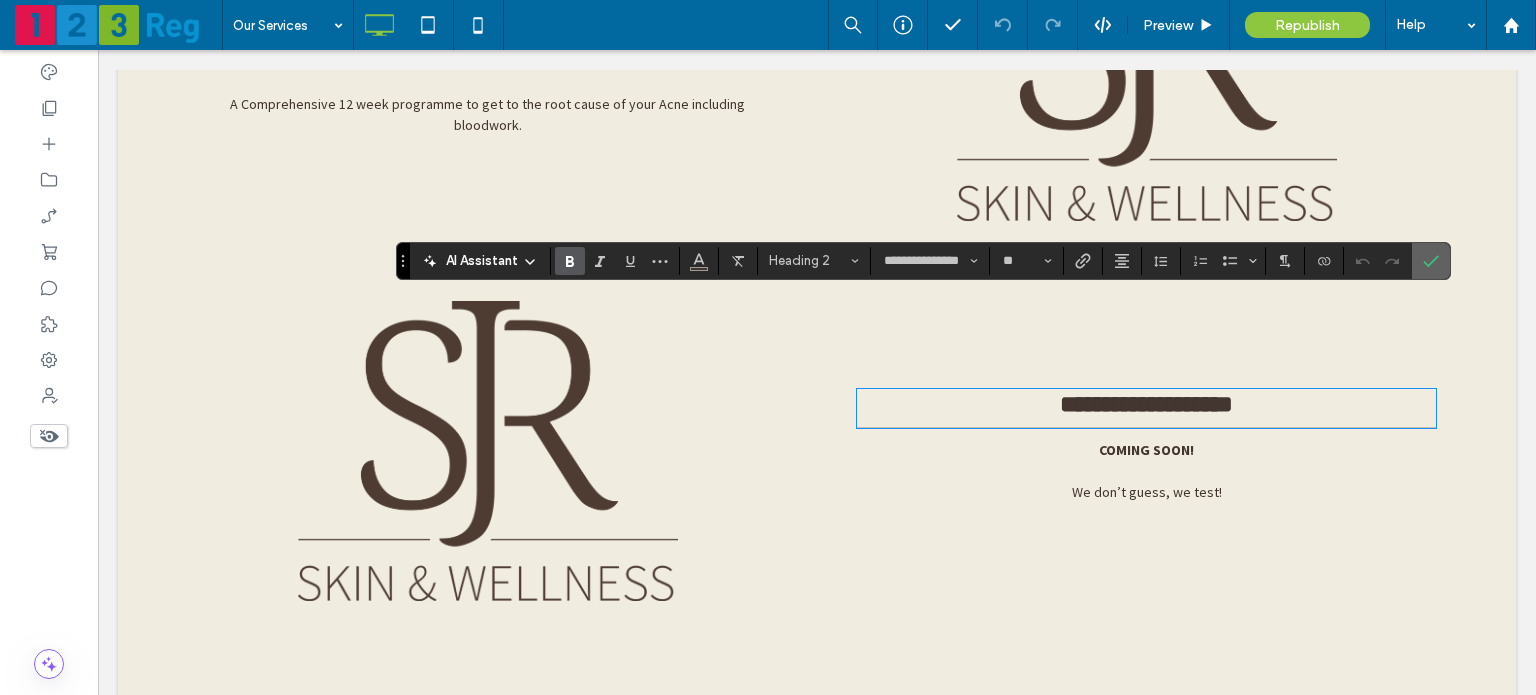drag, startPoint x: 1428, startPoint y: 268, endPoint x: 1036, endPoint y: 434, distance: 425.69943 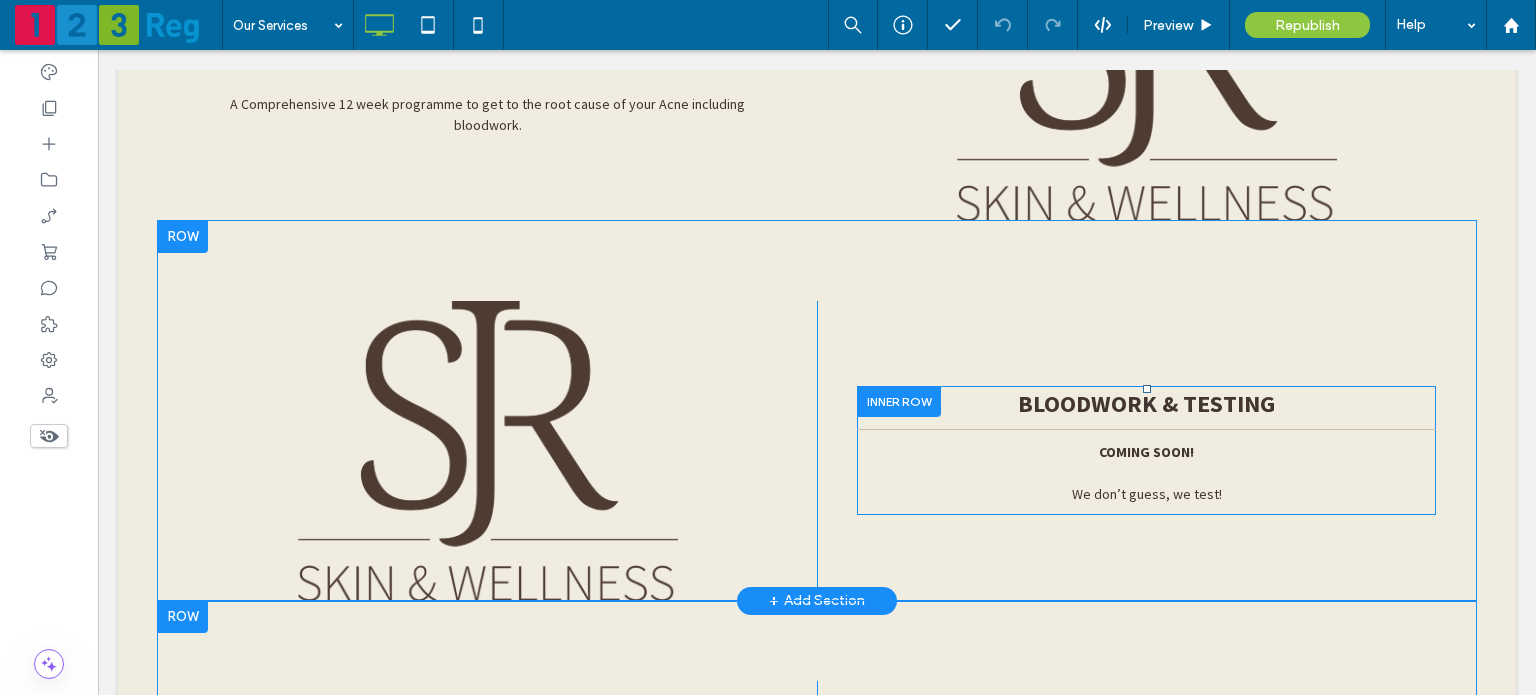 scroll, scrollTop: 8160, scrollLeft: 0, axis: vertical 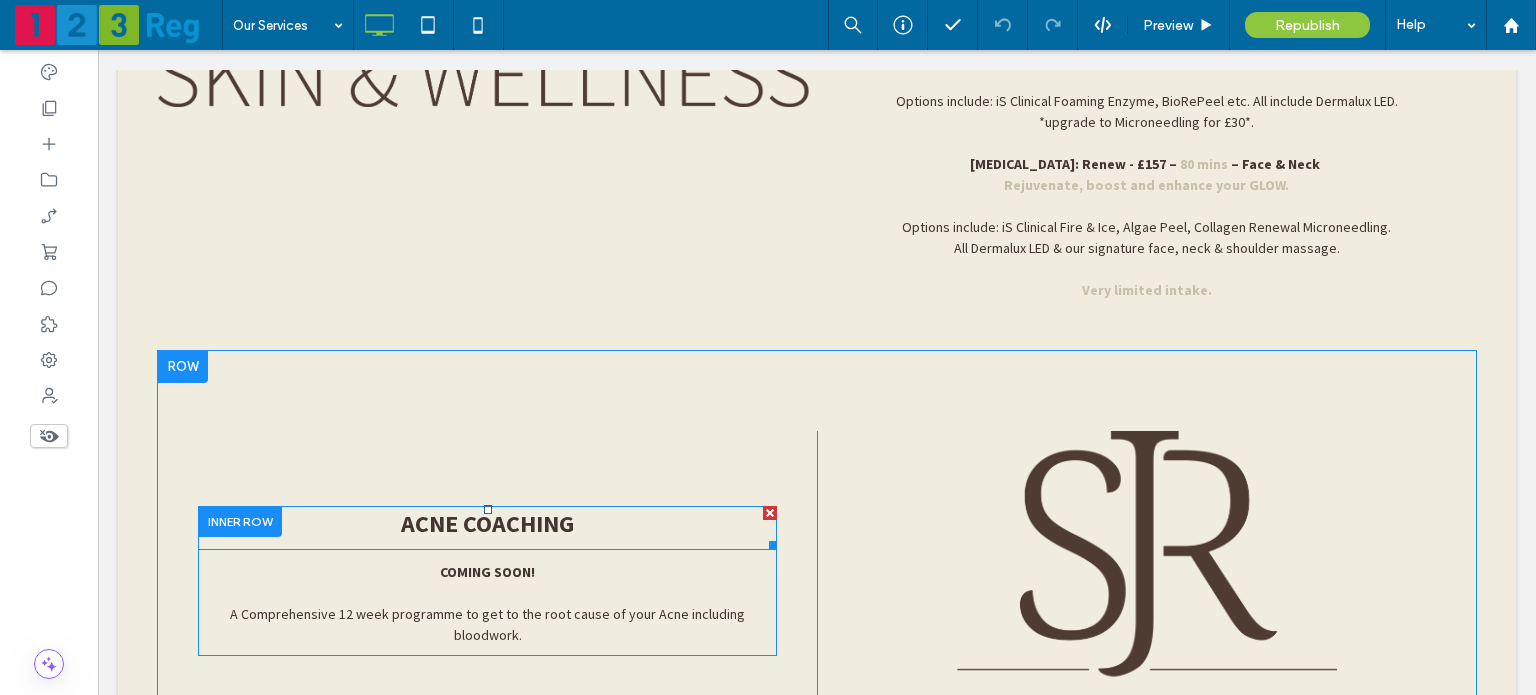 click on "Acne Coaching" at bounding box center [487, 523] 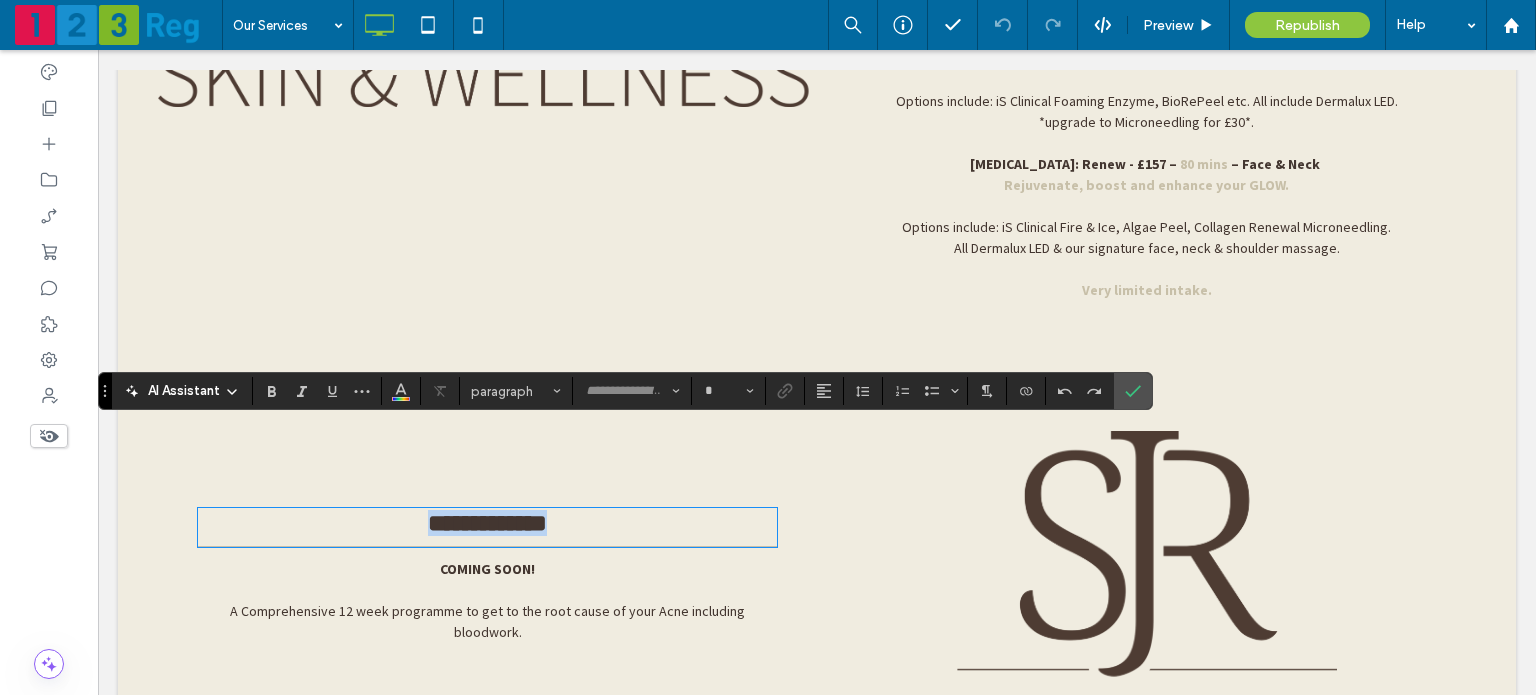 type on "**********" 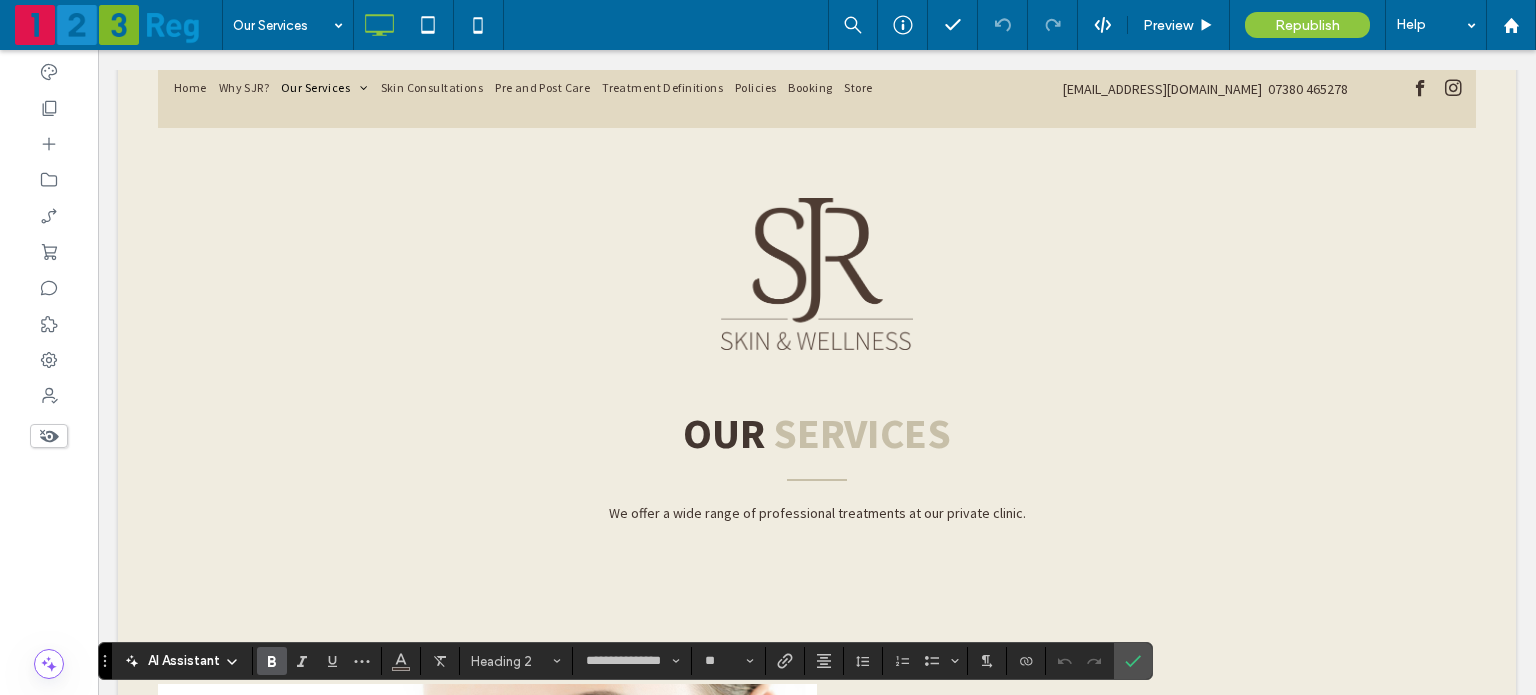 scroll, scrollTop: 0, scrollLeft: 0, axis: both 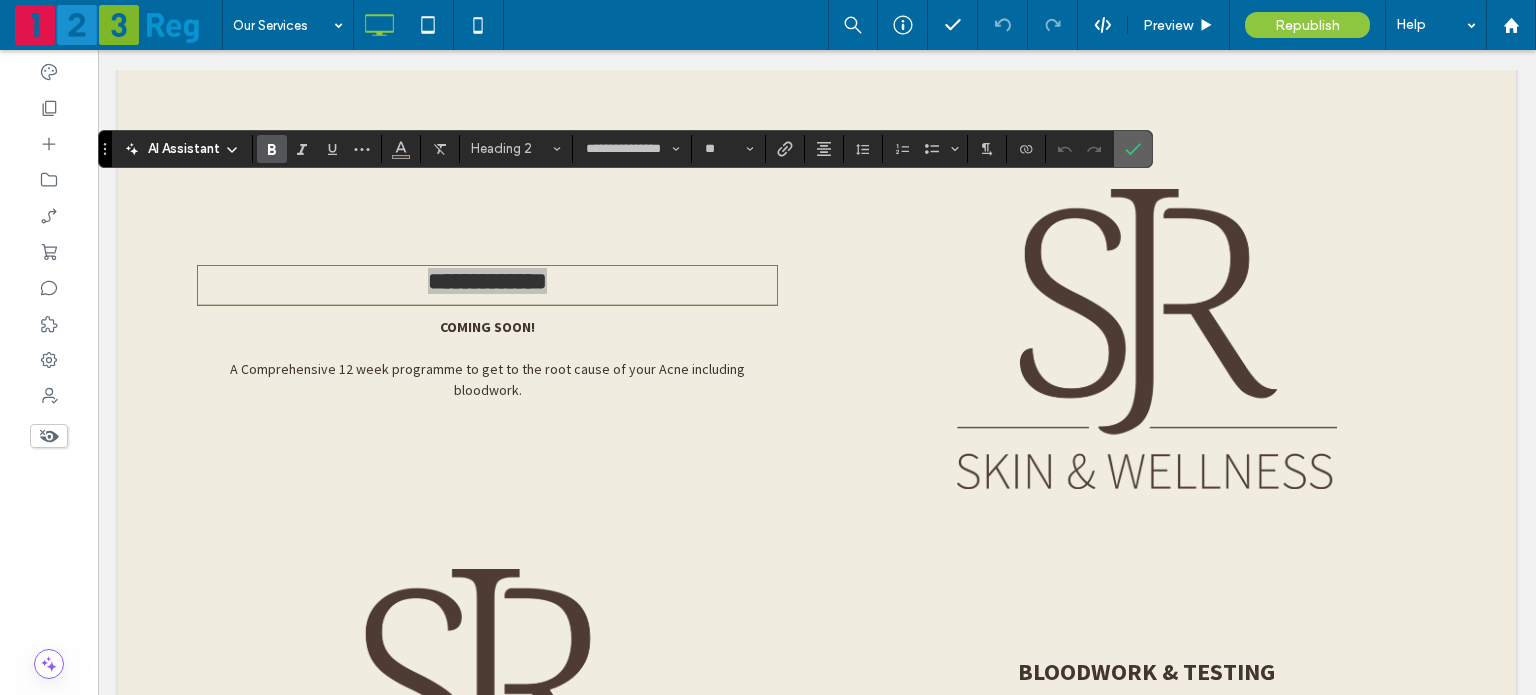 click at bounding box center [1133, 149] 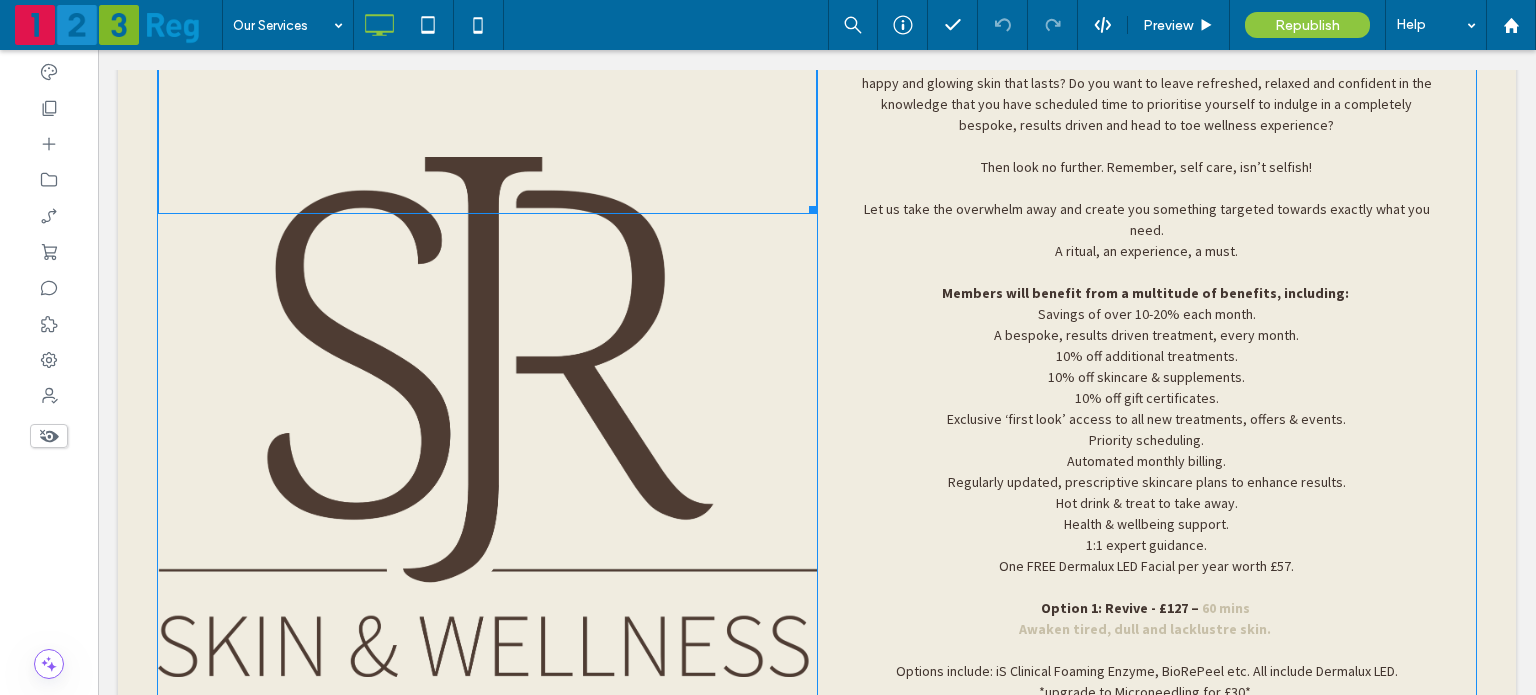 scroll, scrollTop: 7588, scrollLeft: 0, axis: vertical 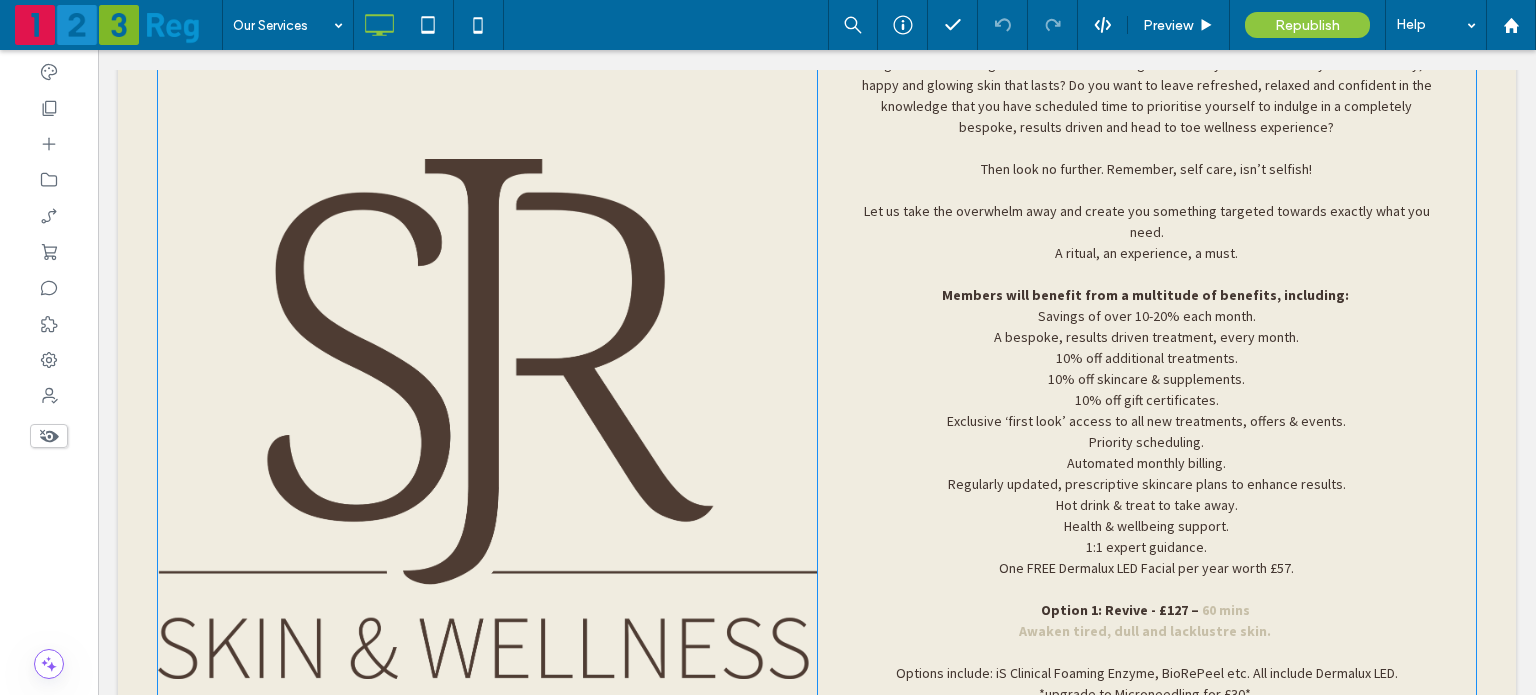 click on "Click To Paste" at bounding box center [487, 419] 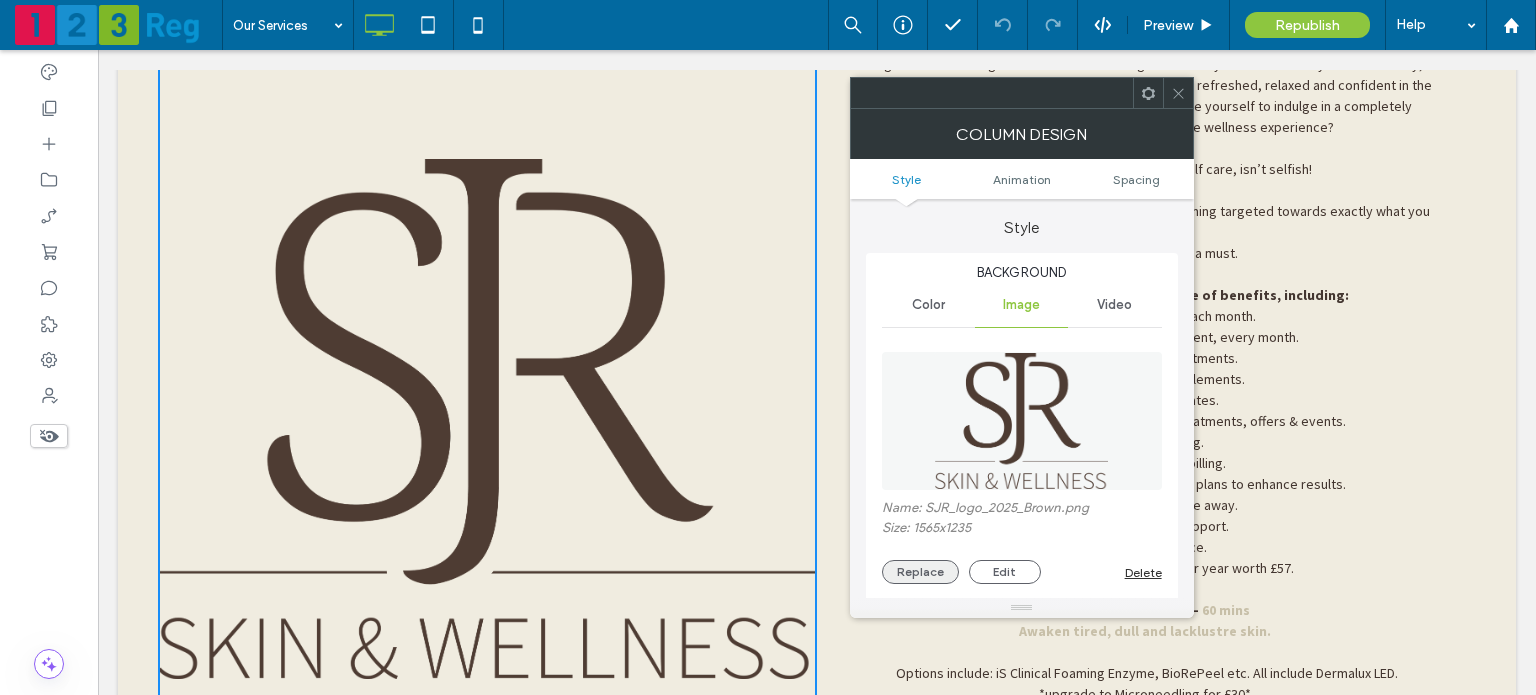 click on "Replace" at bounding box center (920, 572) 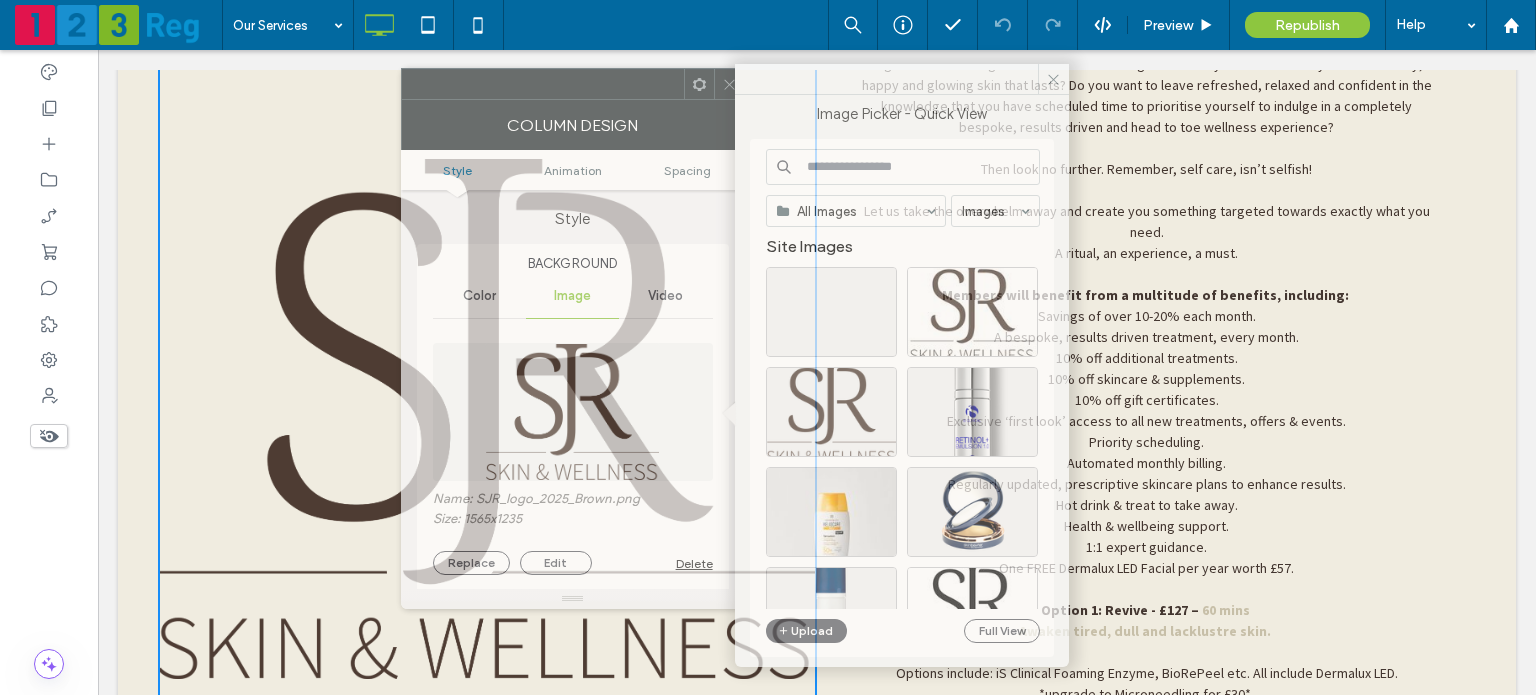 drag, startPoint x: 1091, startPoint y: 85, endPoint x: 608, endPoint y: 75, distance: 483.10352 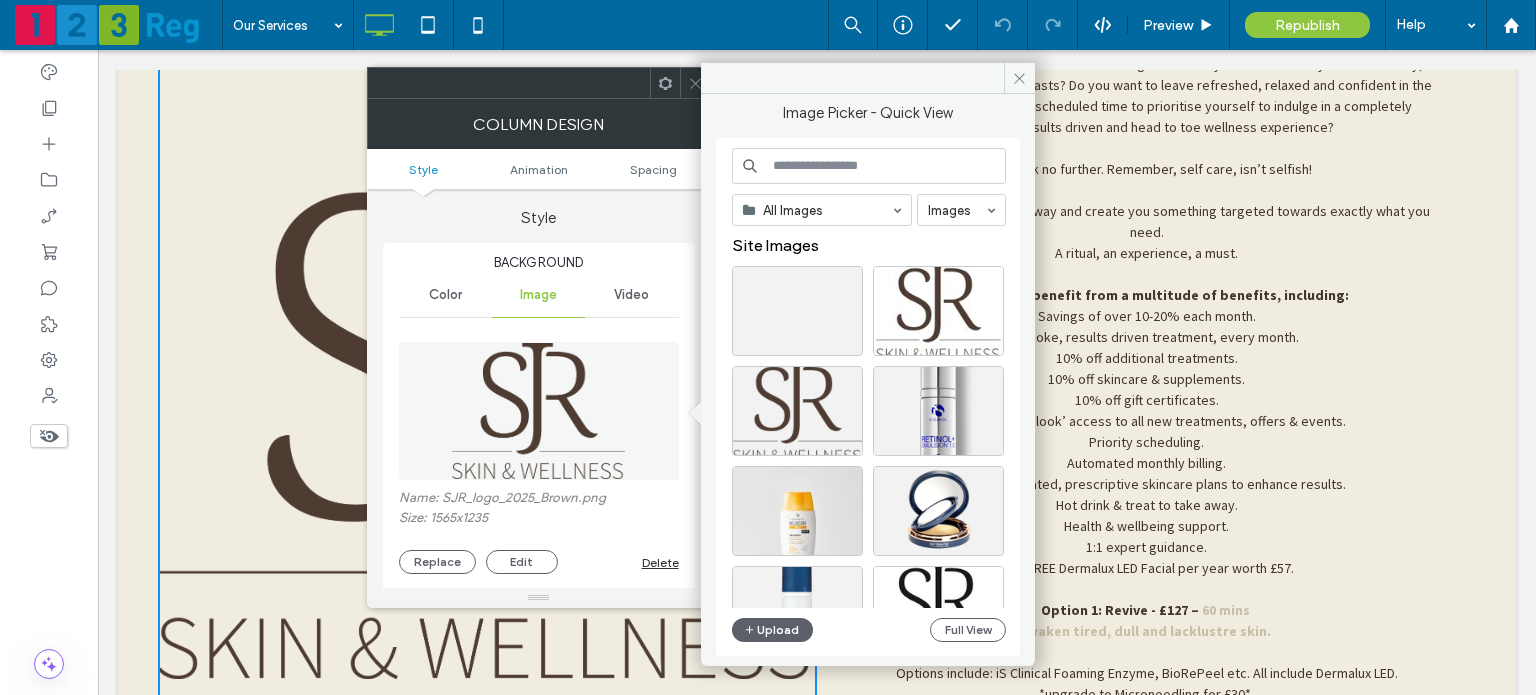 click at bounding box center (509, 83) 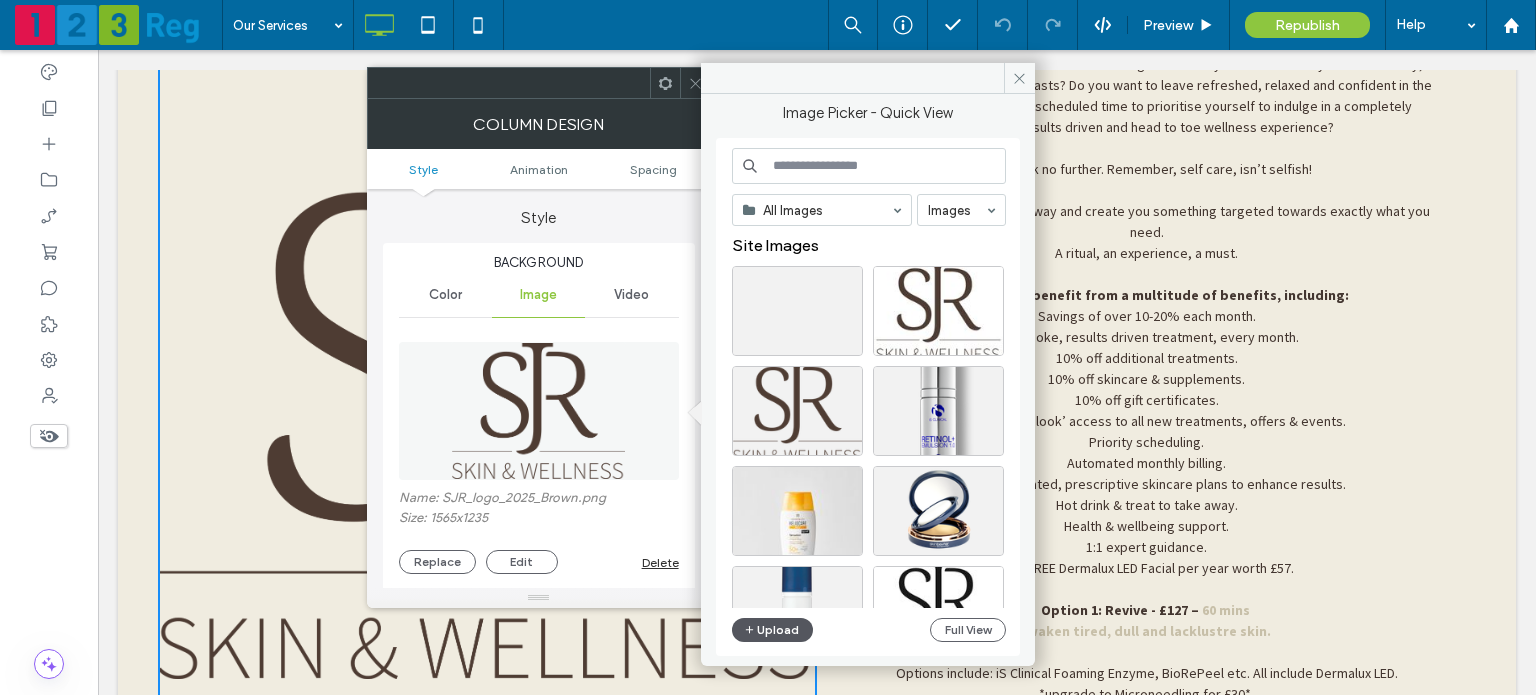click on "Upload" at bounding box center (773, 630) 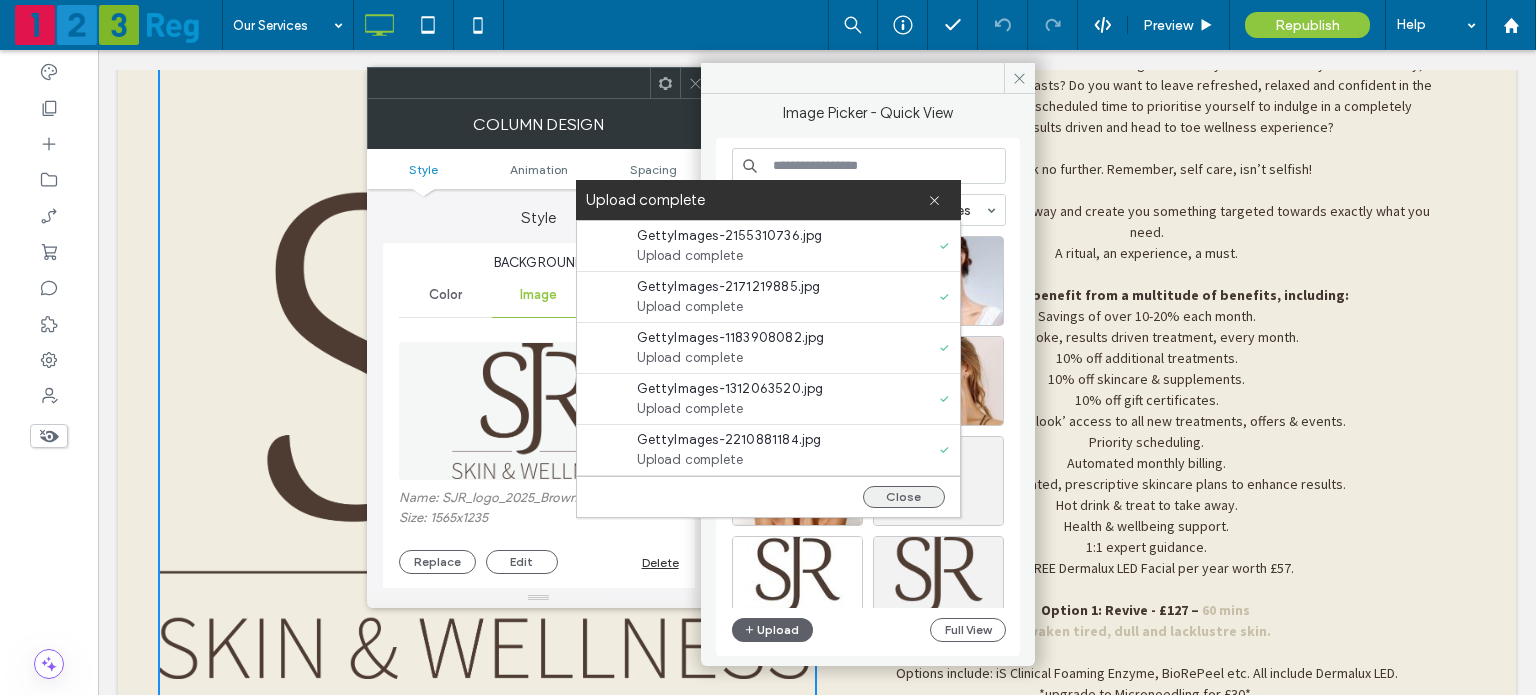 click on "Close" at bounding box center [904, 497] 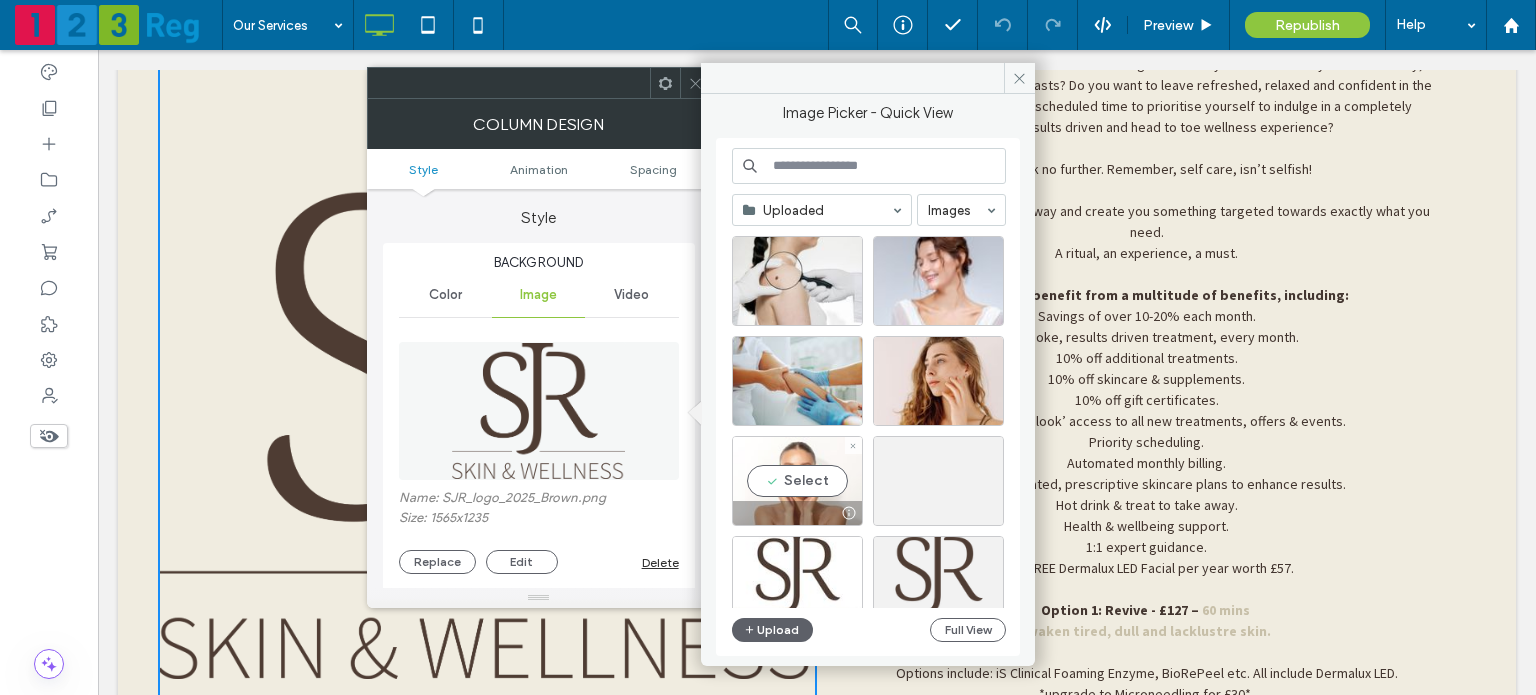 click on "Select" at bounding box center (797, 481) 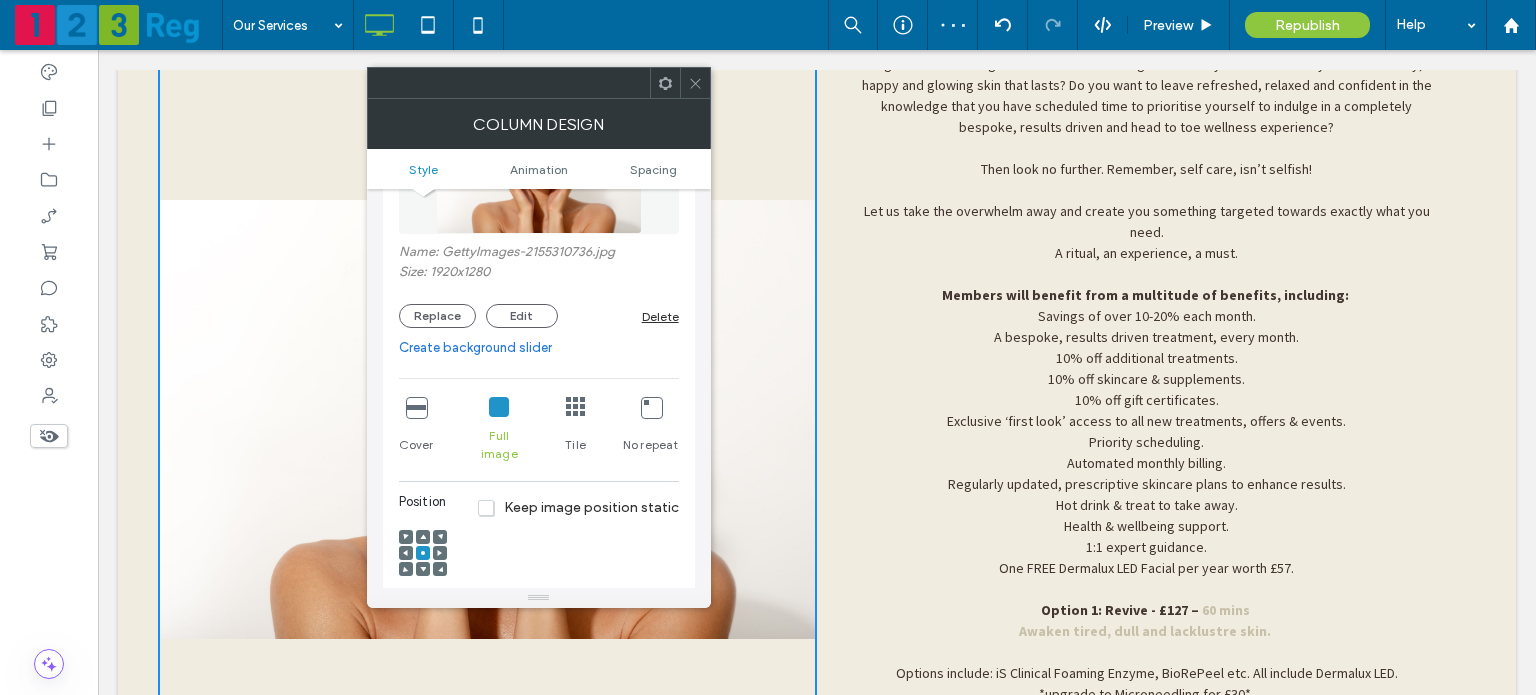 scroll, scrollTop: 248, scrollLeft: 0, axis: vertical 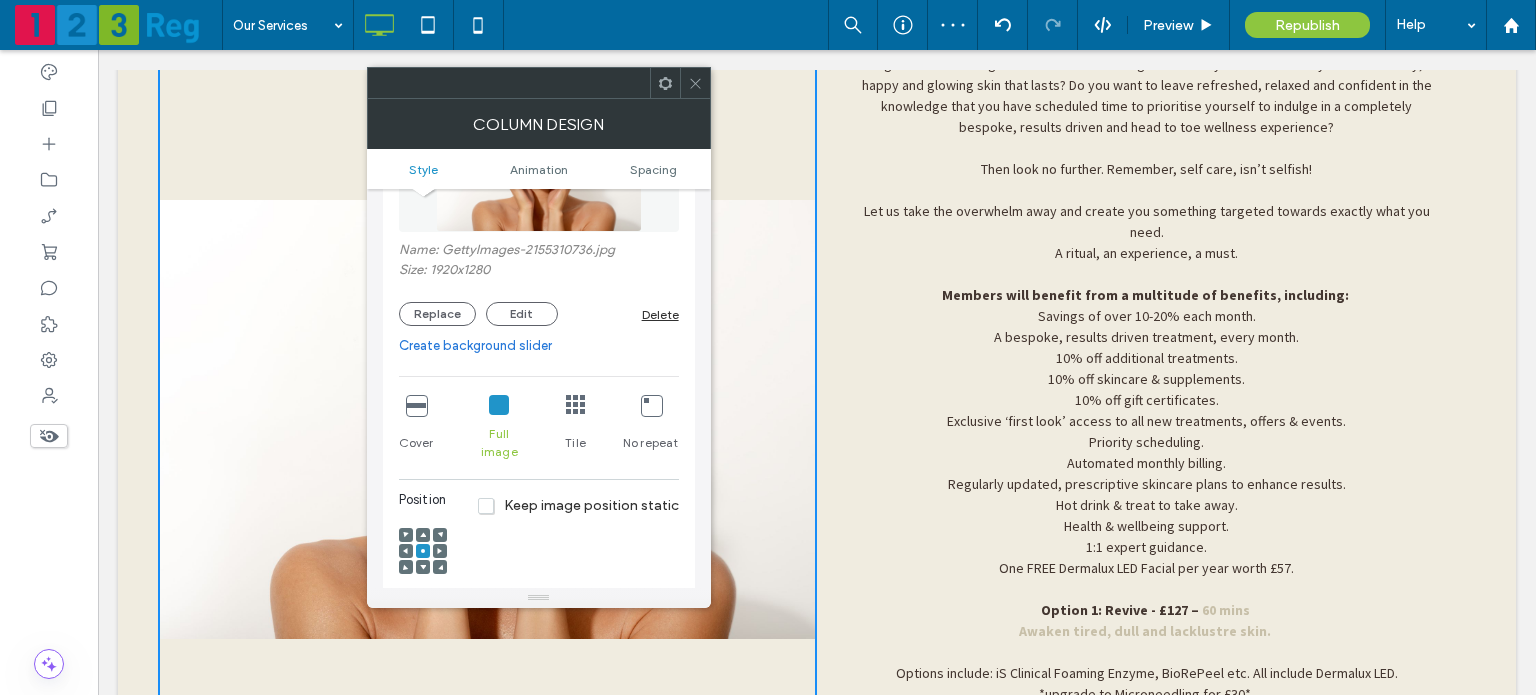 click at bounding box center [416, 405] 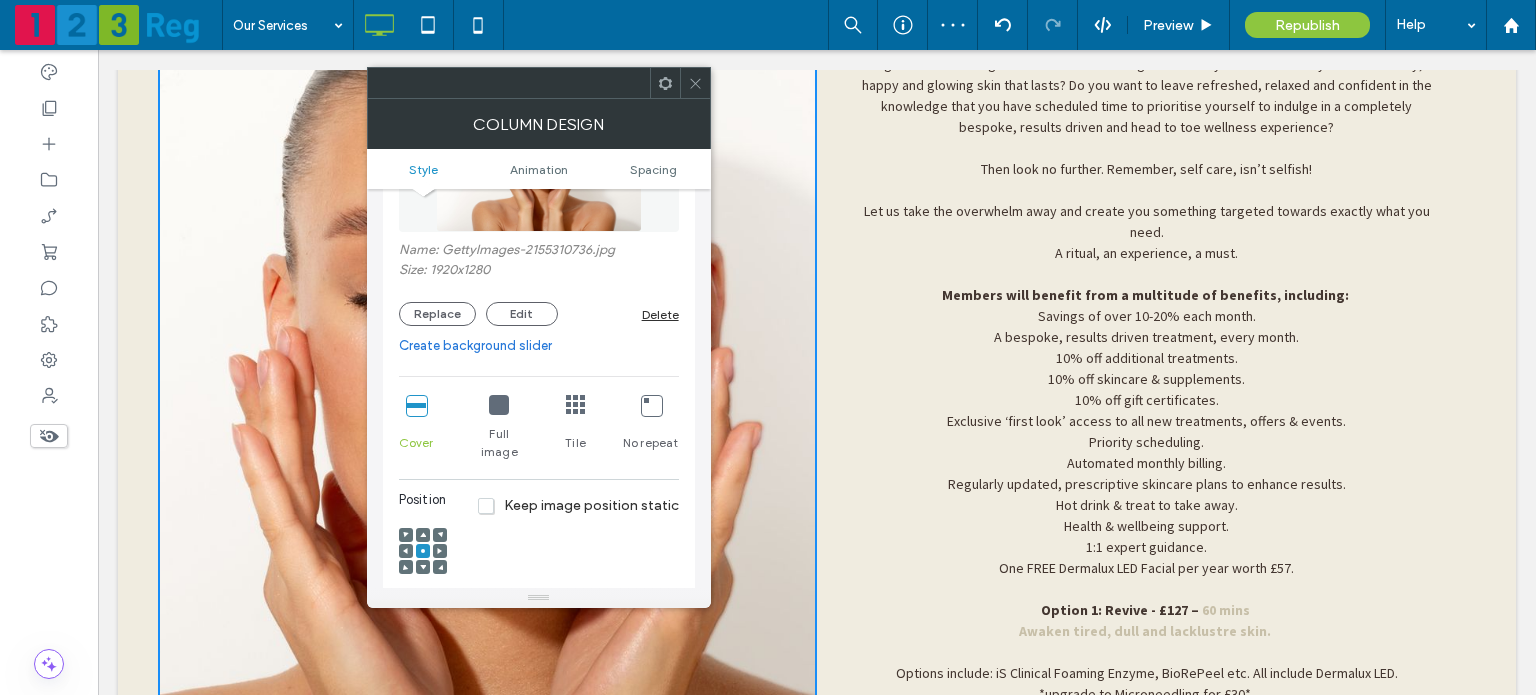 click at bounding box center [695, 83] 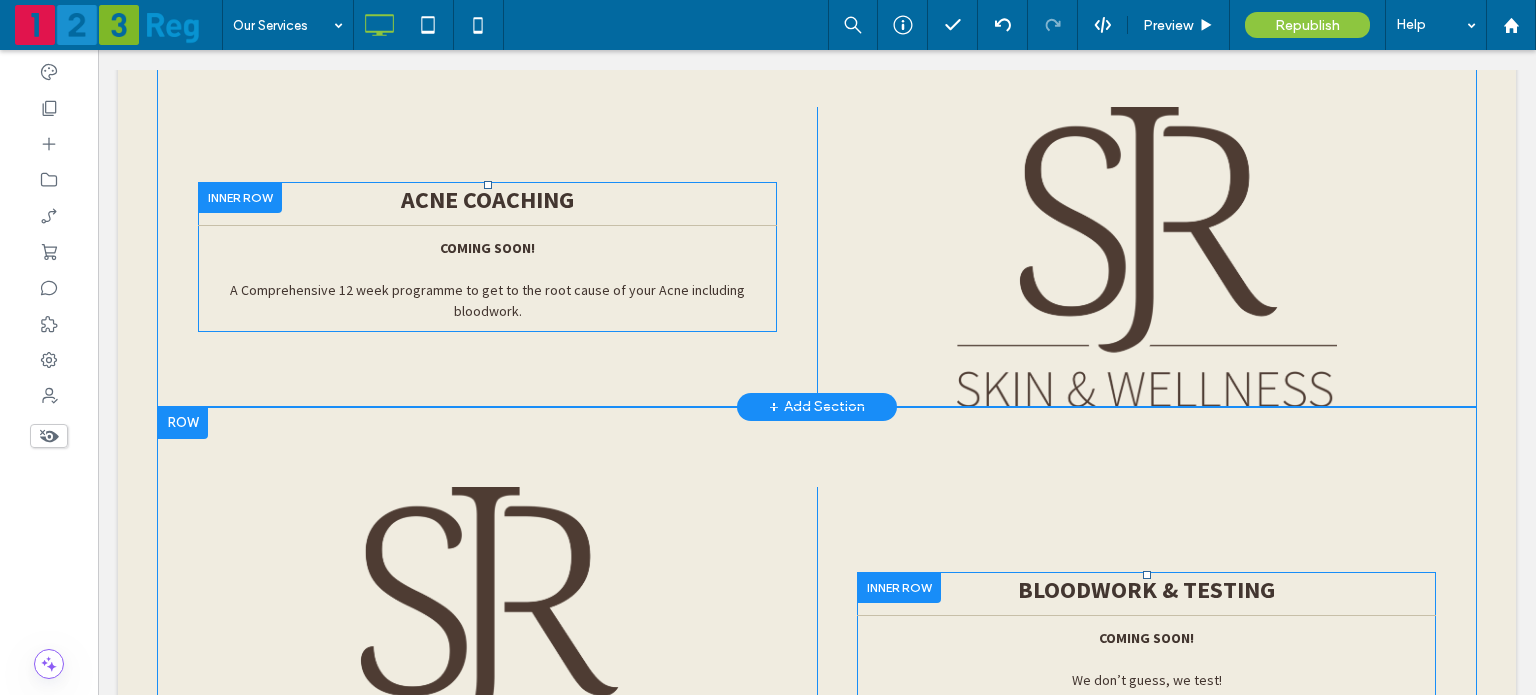scroll, scrollTop: 8359, scrollLeft: 0, axis: vertical 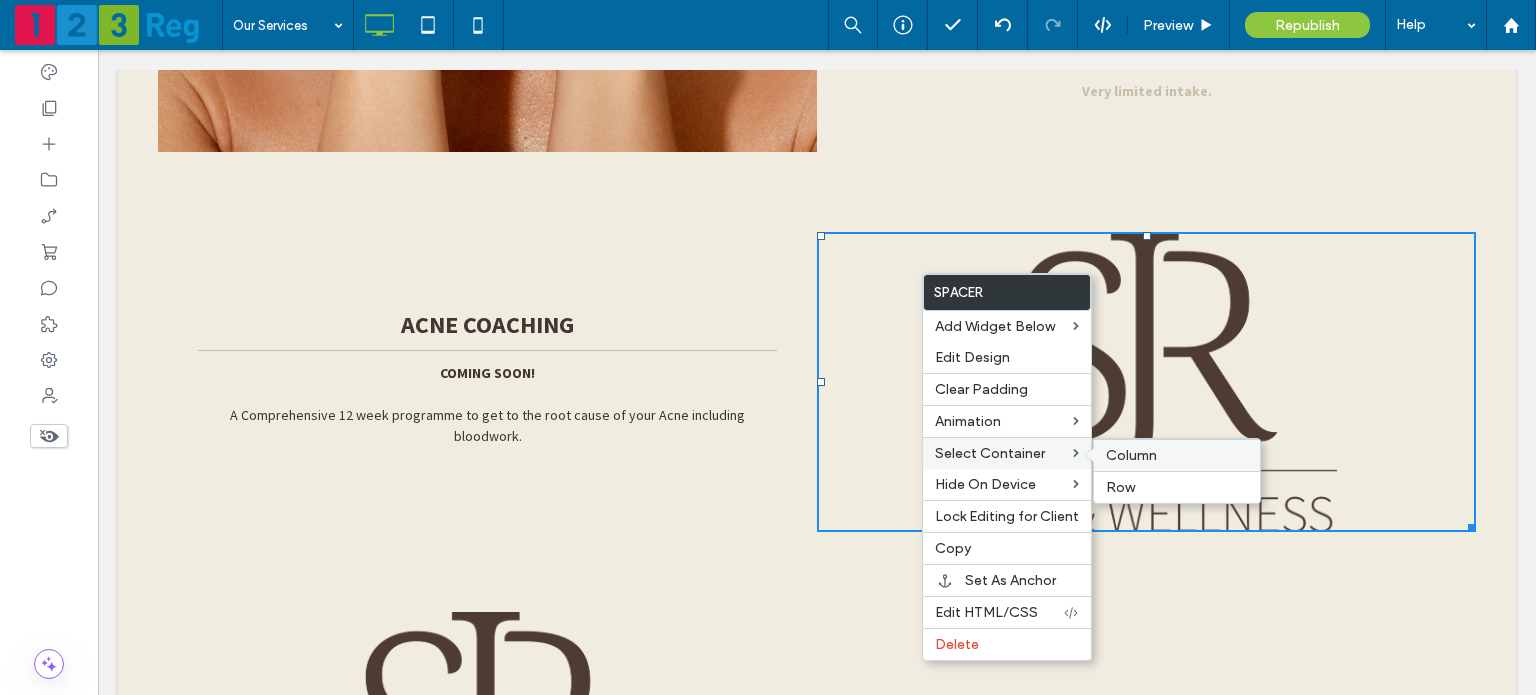 click on "Column" at bounding box center [1131, 455] 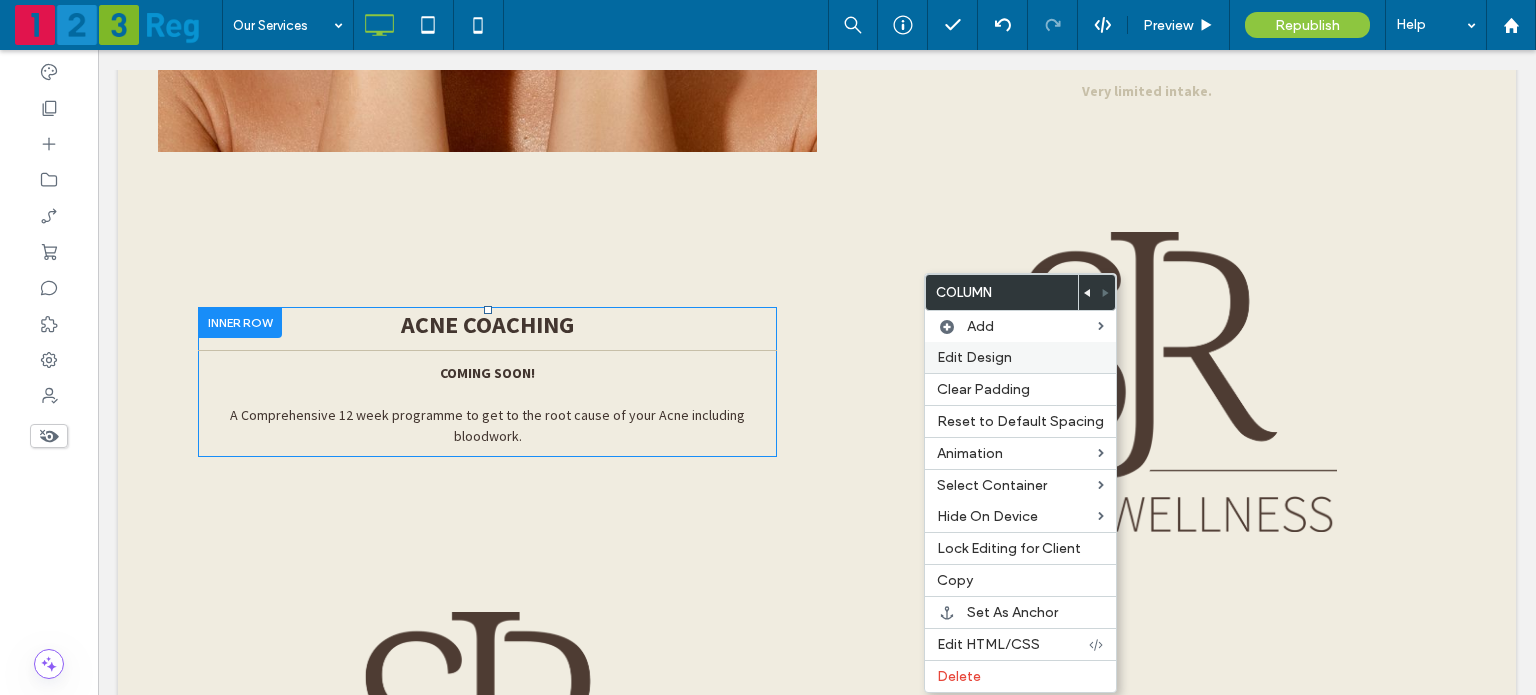 click on "Edit Design" at bounding box center [1020, 357] 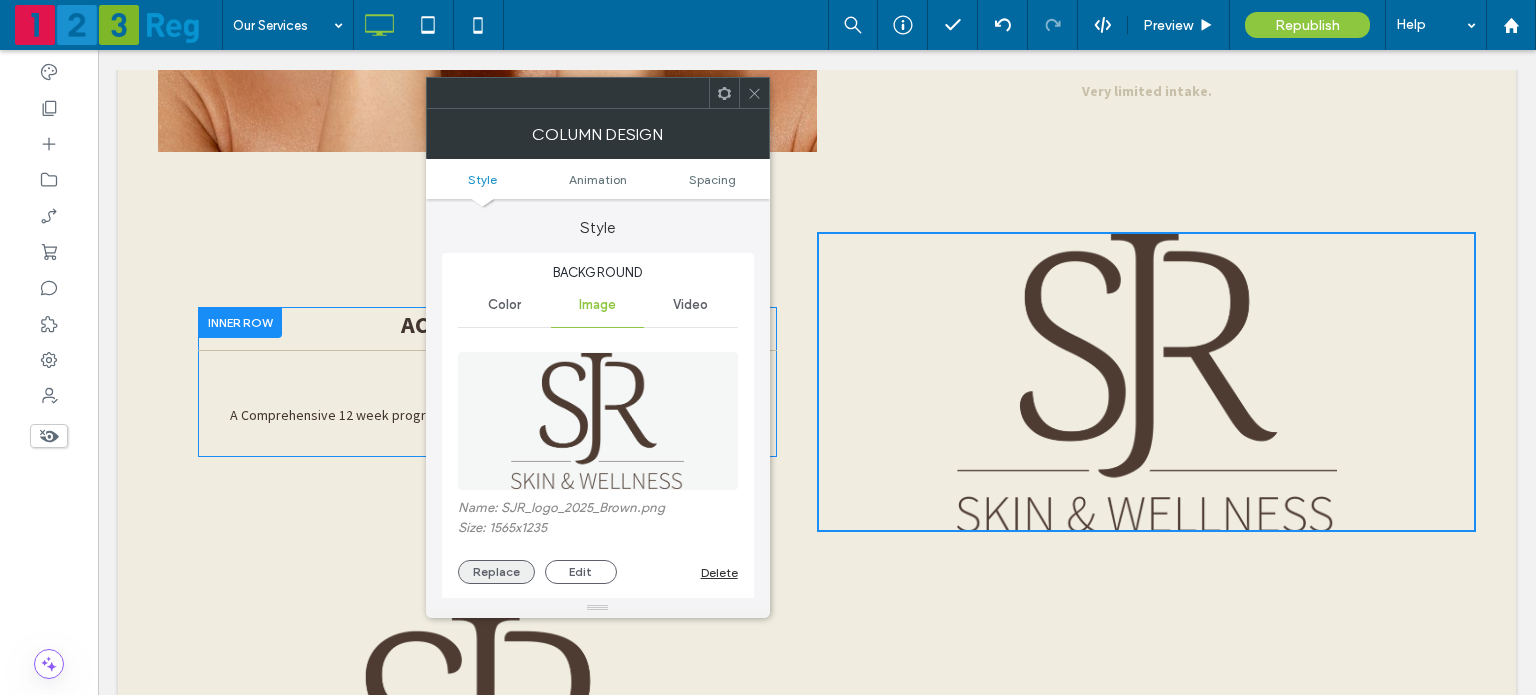 click on "Replace" at bounding box center [496, 572] 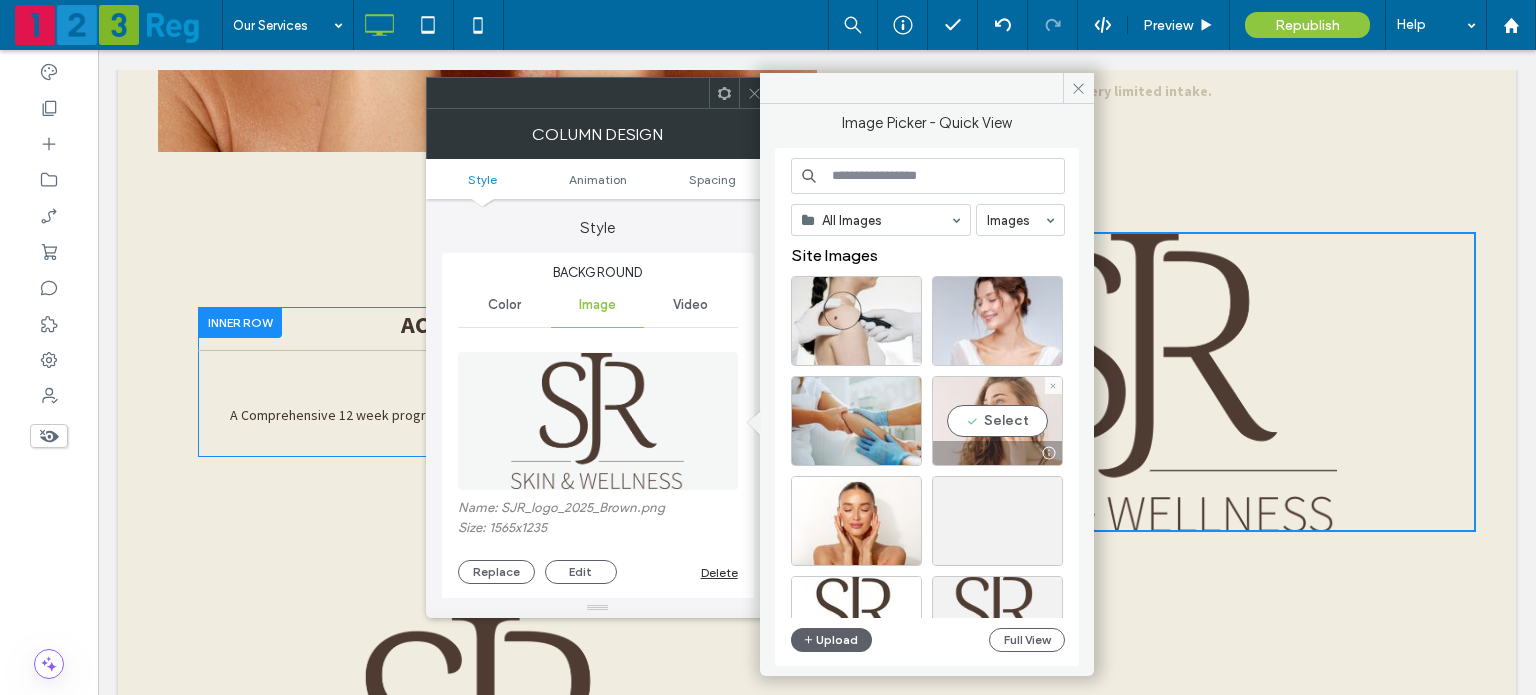 click on "Select" at bounding box center [997, 421] 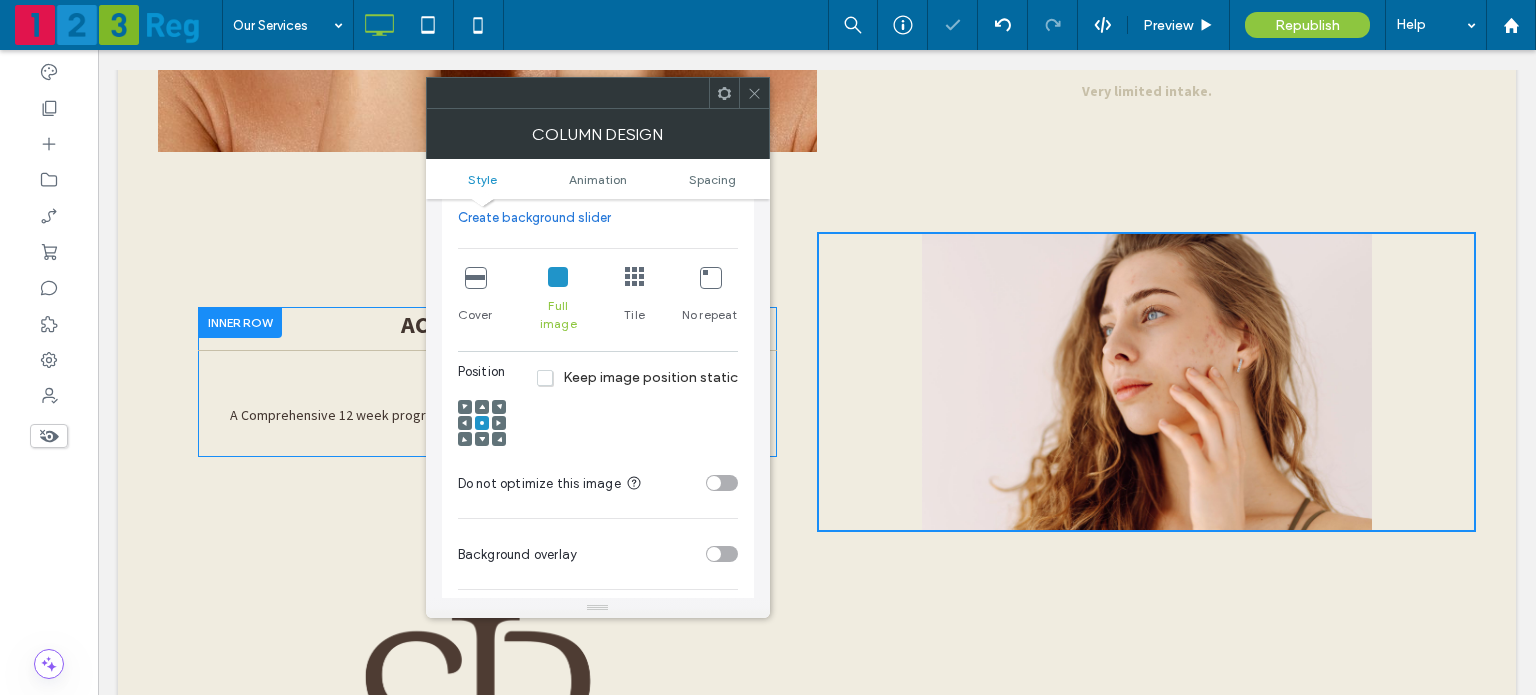 scroll, scrollTop: 384, scrollLeft: 0, axis: vertical 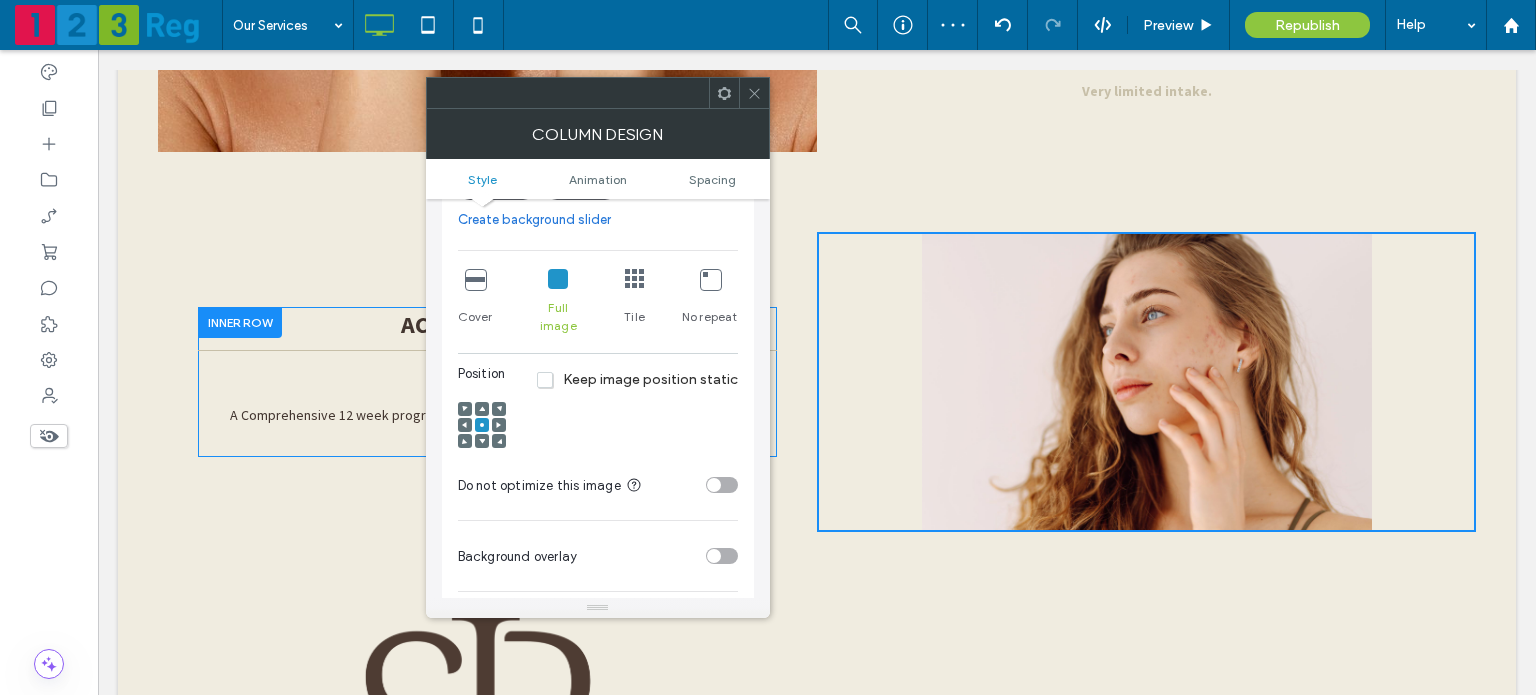 click at bounding box center [475, 279] 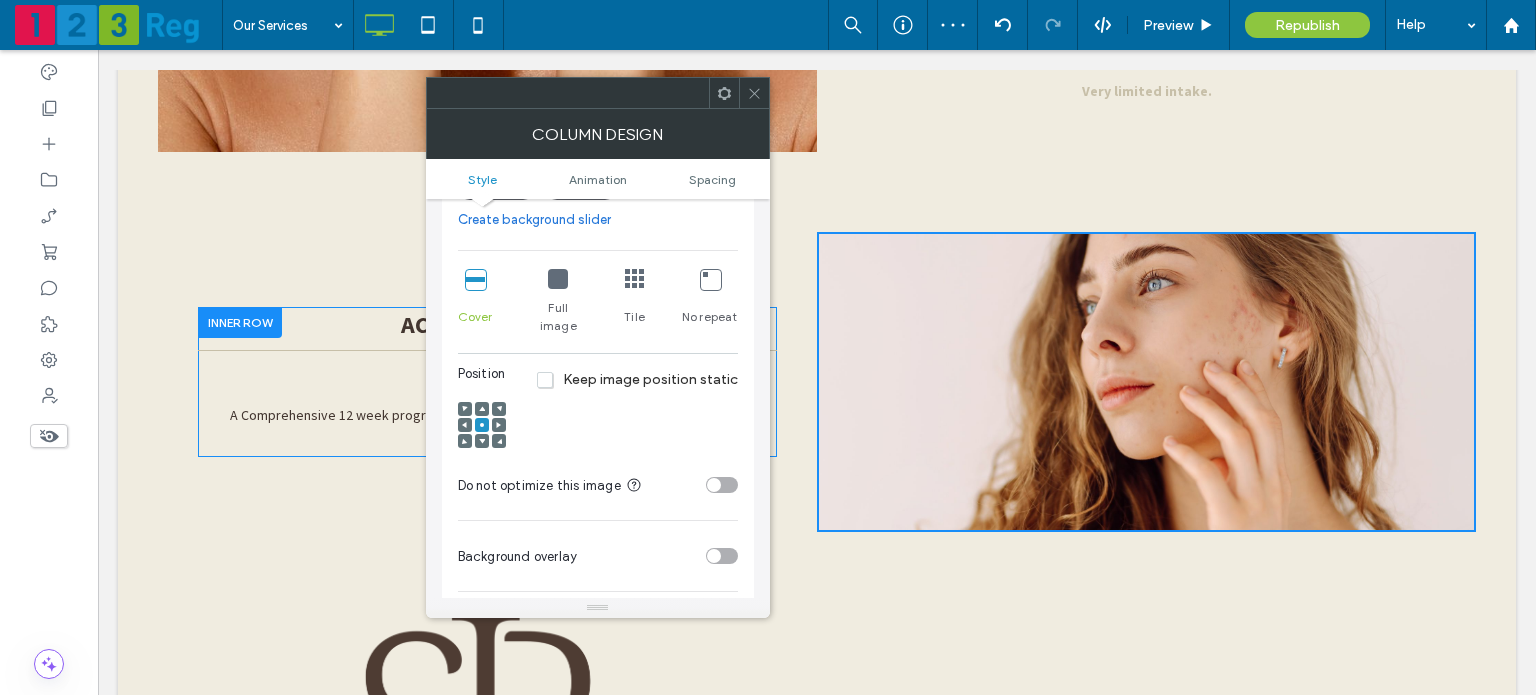 click 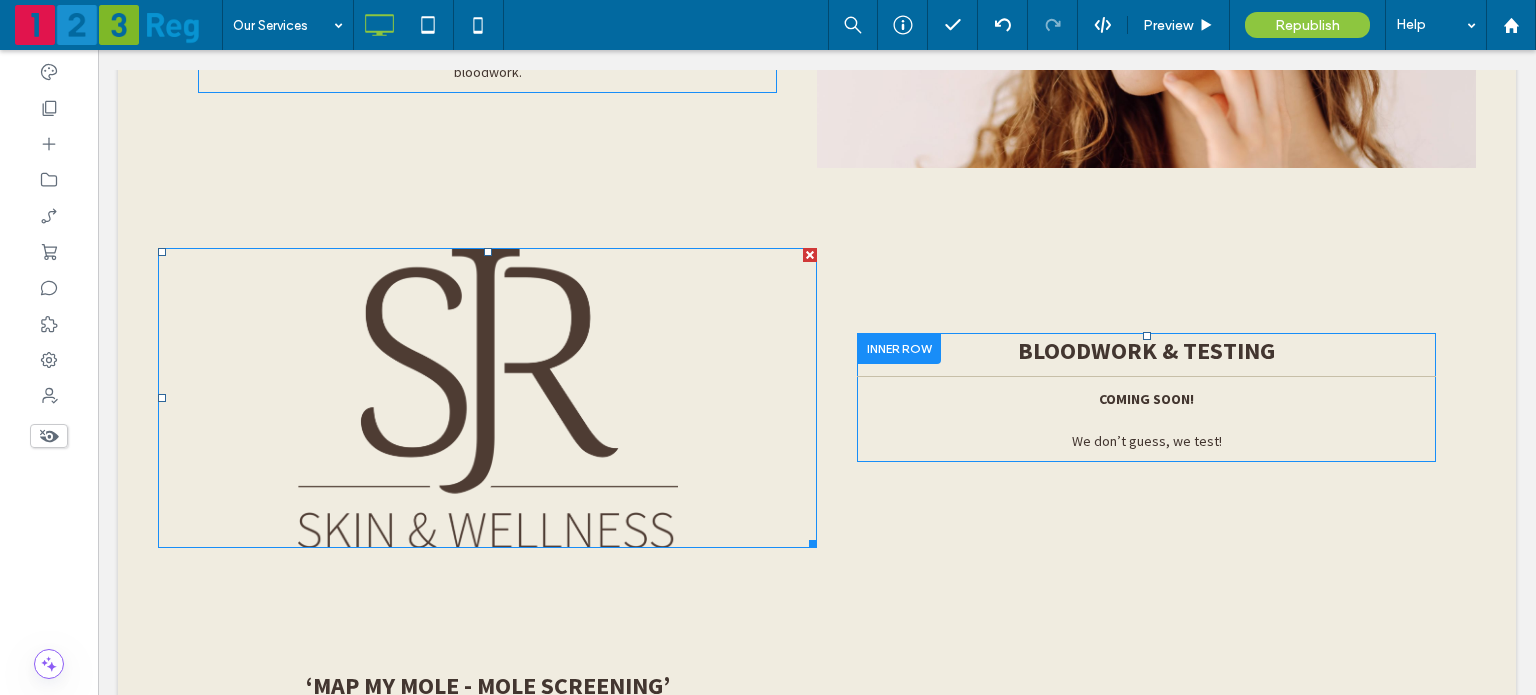 scroll, scrollTop: 8722, scrollLeft: 0, axis: vertical 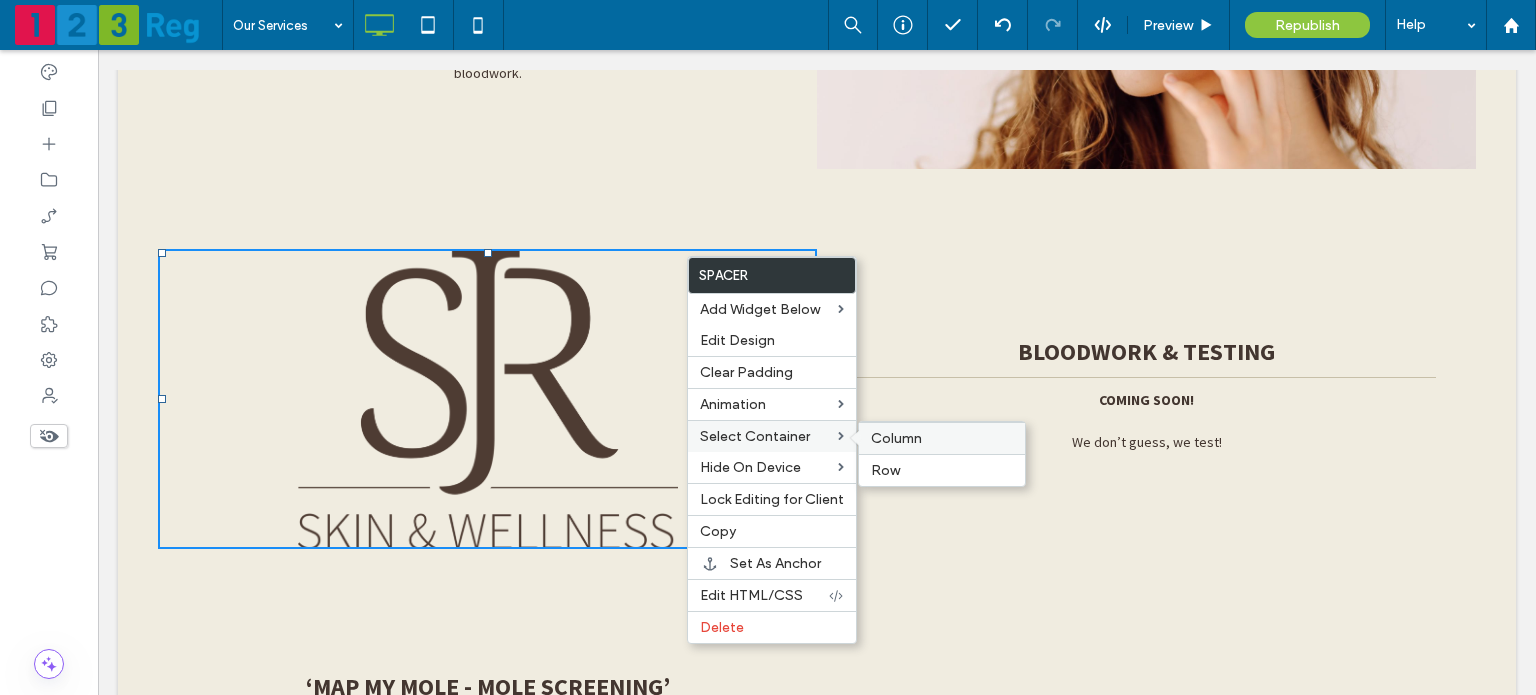 click on "Column" at bounding box center [896, 438] 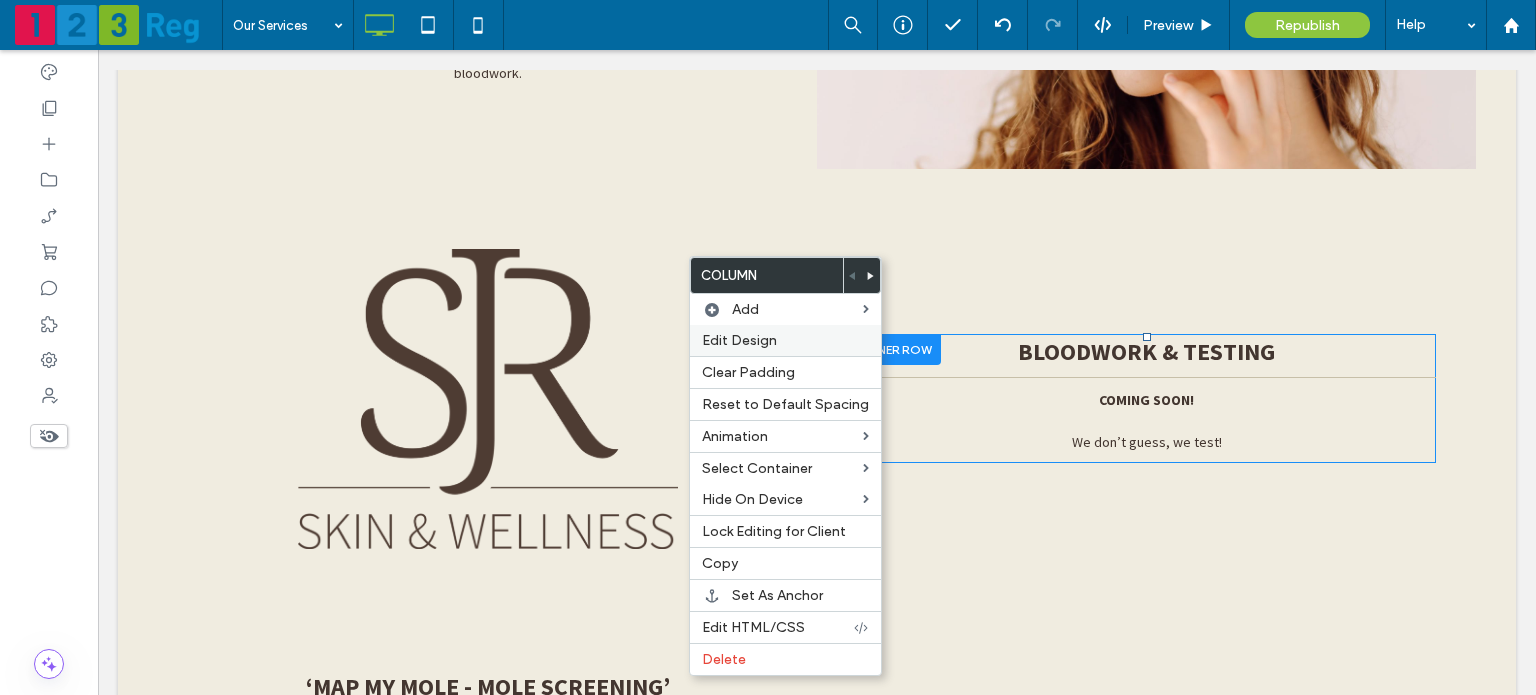 click on "Edit Design" at bounding box center [739, 340] 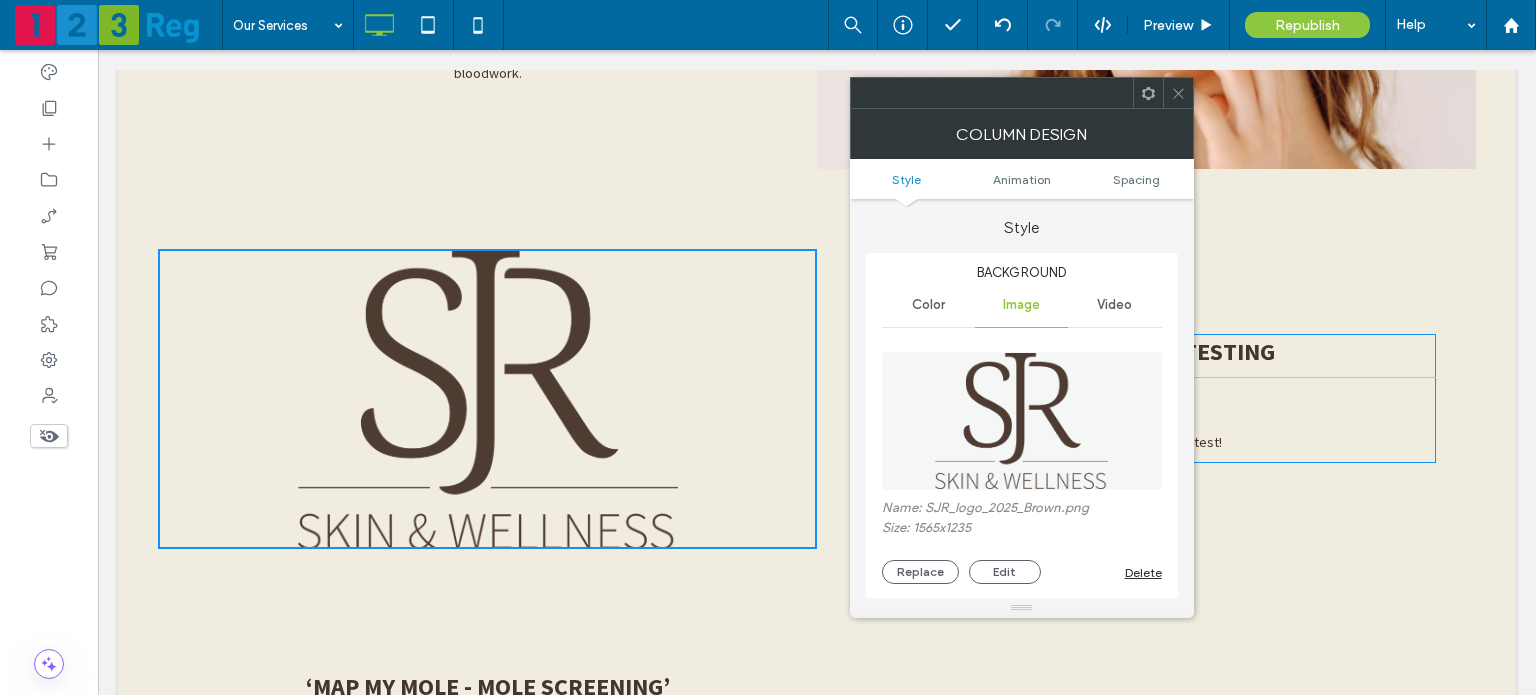 click on "Name: SJR_logo_2025_Brown.png Size: 1565x1235 Replace Edit Delete" at bounding box center (1022, 542) 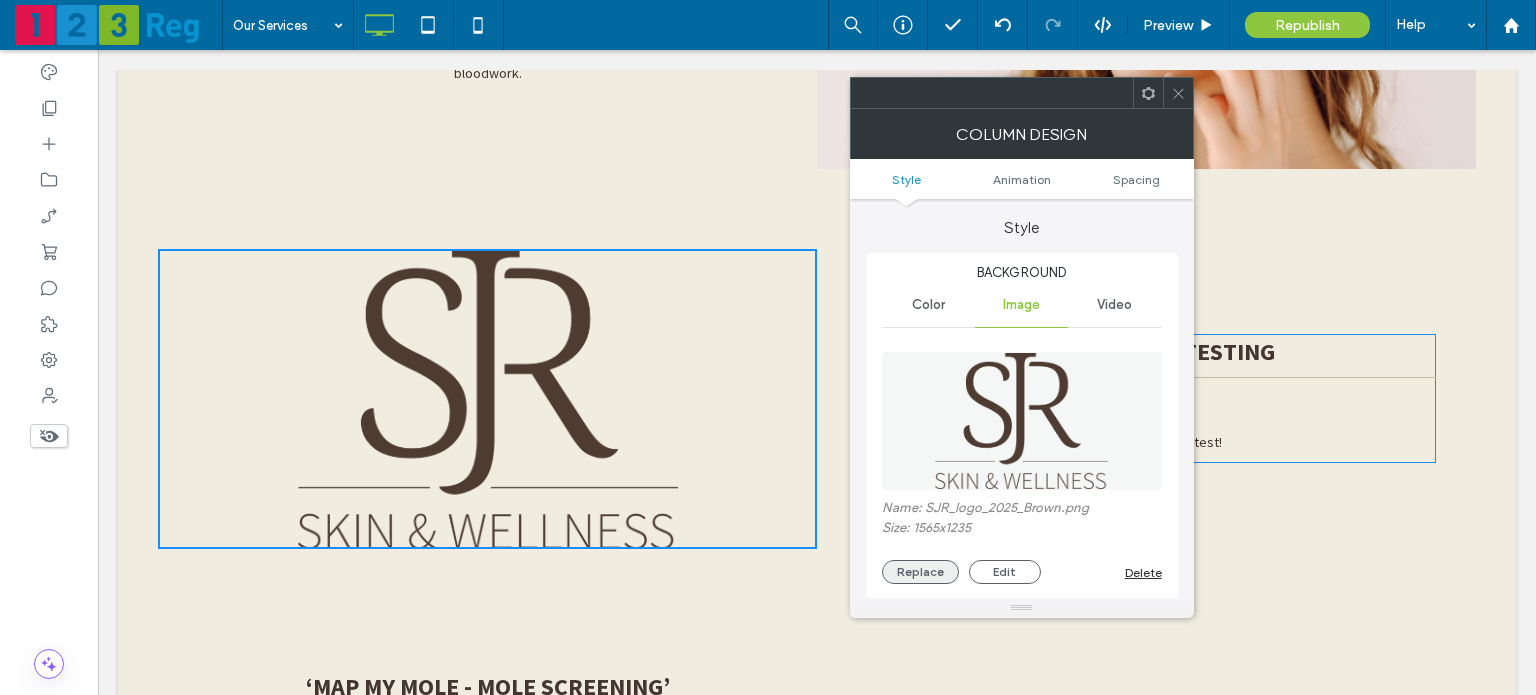click on "Replace" at bounding box center [920, 572] 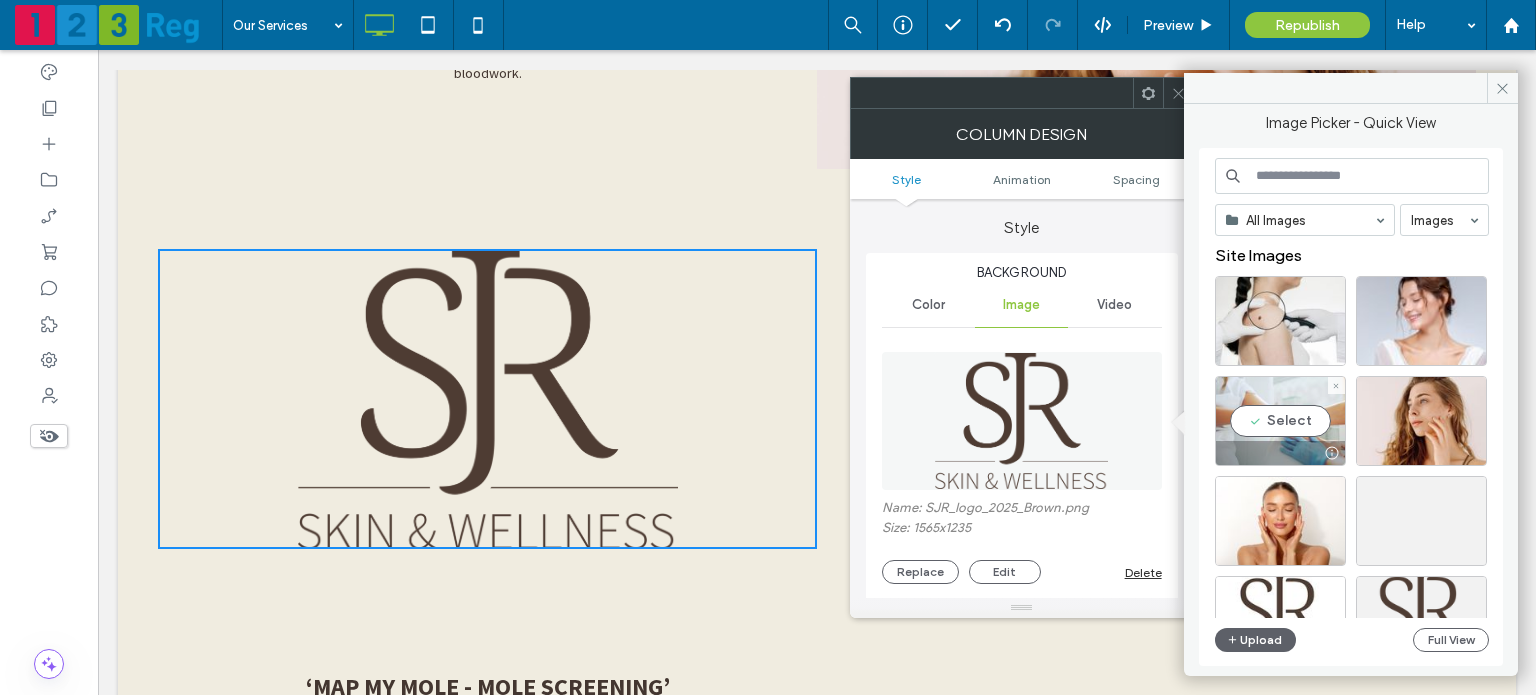 click on "Select" at bounding box center [1280, 421] 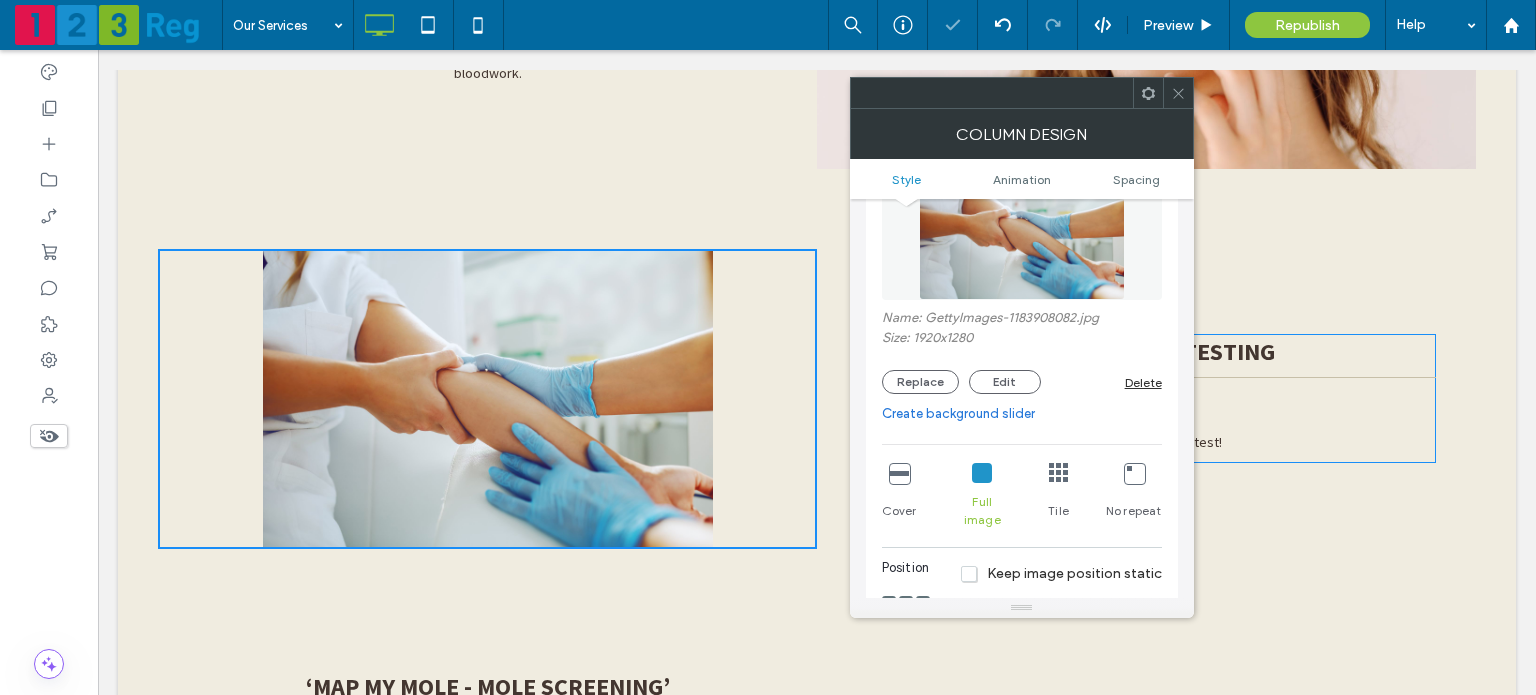scroll, scrollTop: 208, scrollLeft: 0, axis: vertical 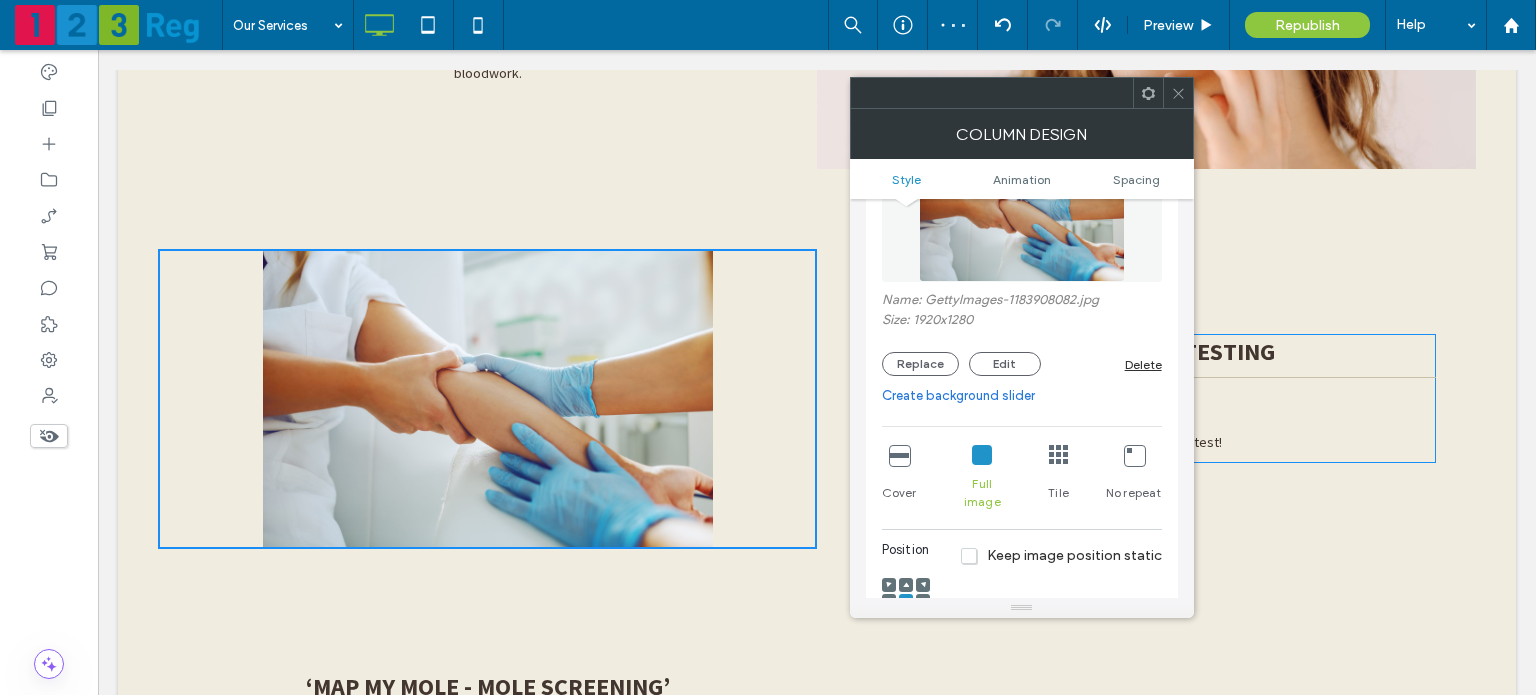 click at bounding box center [899, 455] 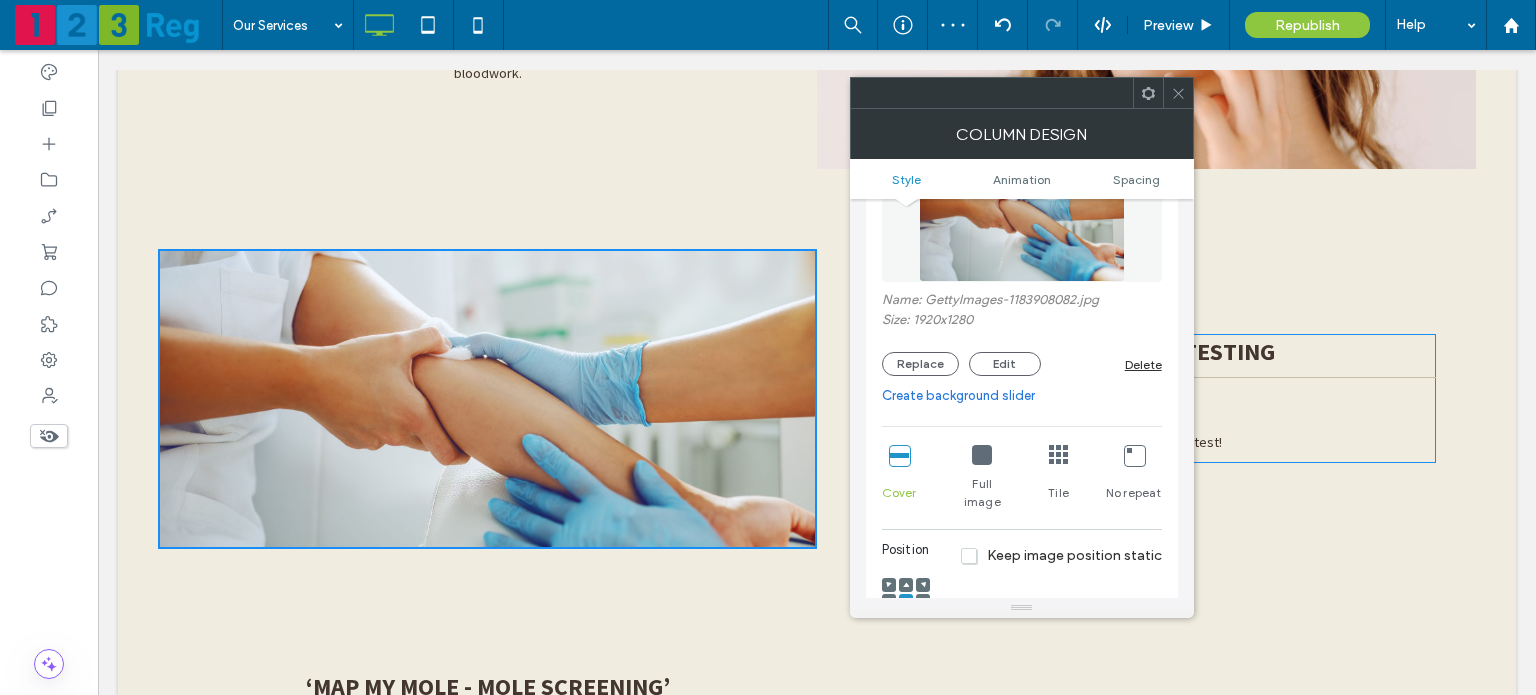 click 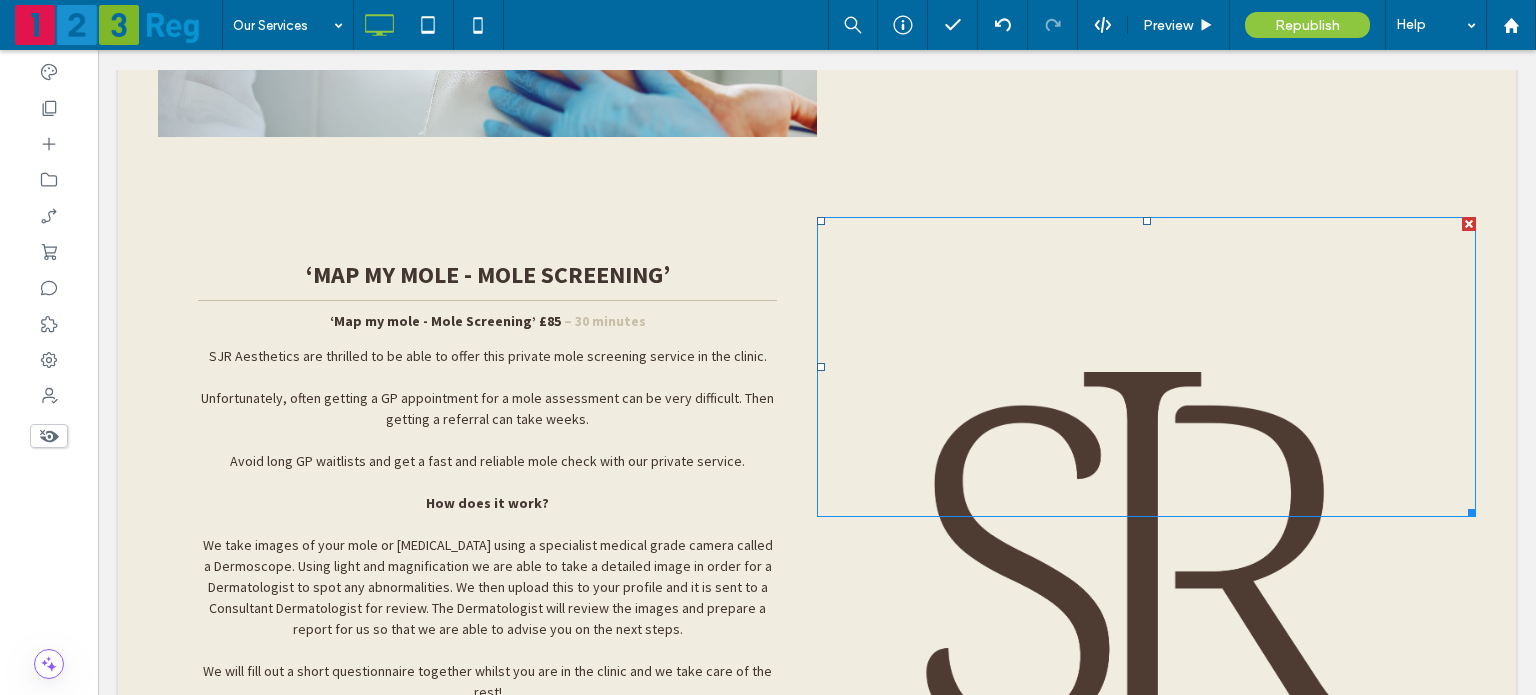 scroll, scrollTop: 9471, scrollLeft: 0, axis: vertical 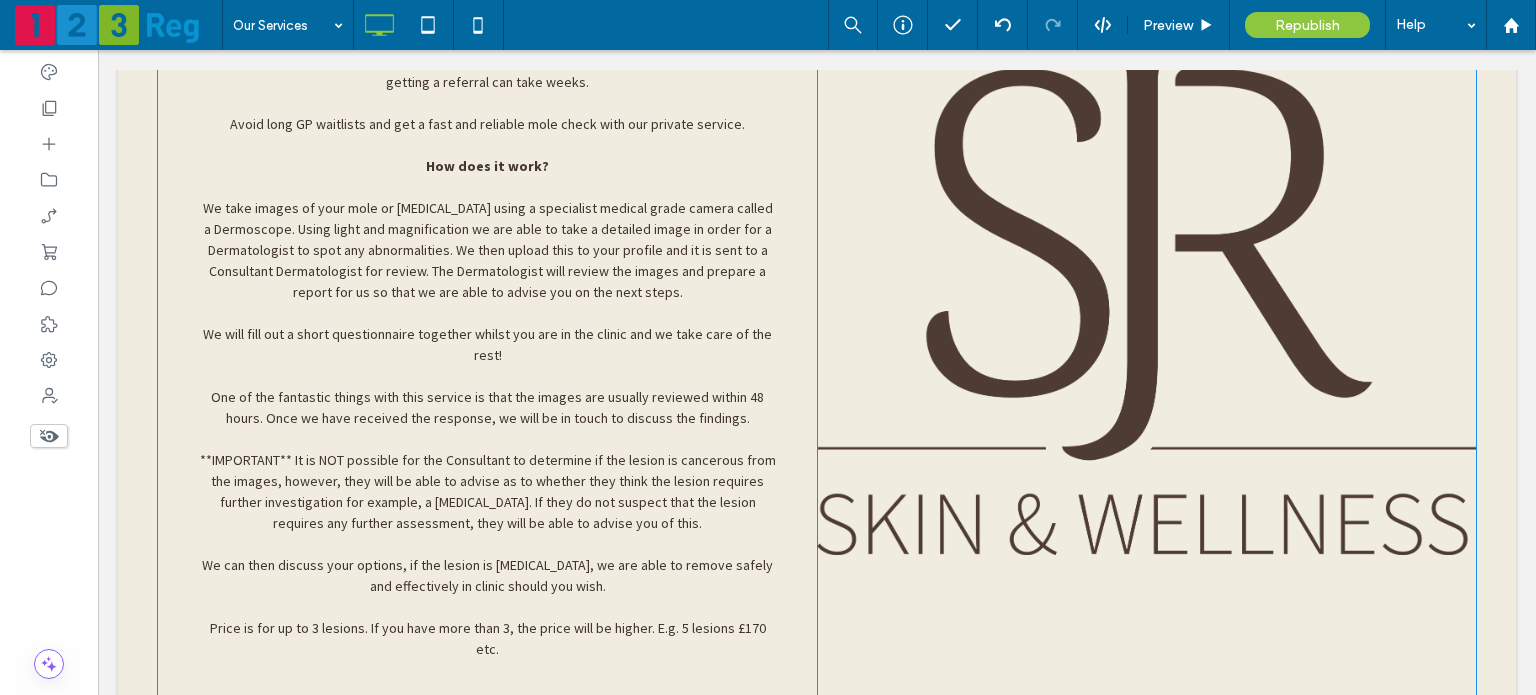 click on "Click To Paste" at bounding box center (1146, 295) 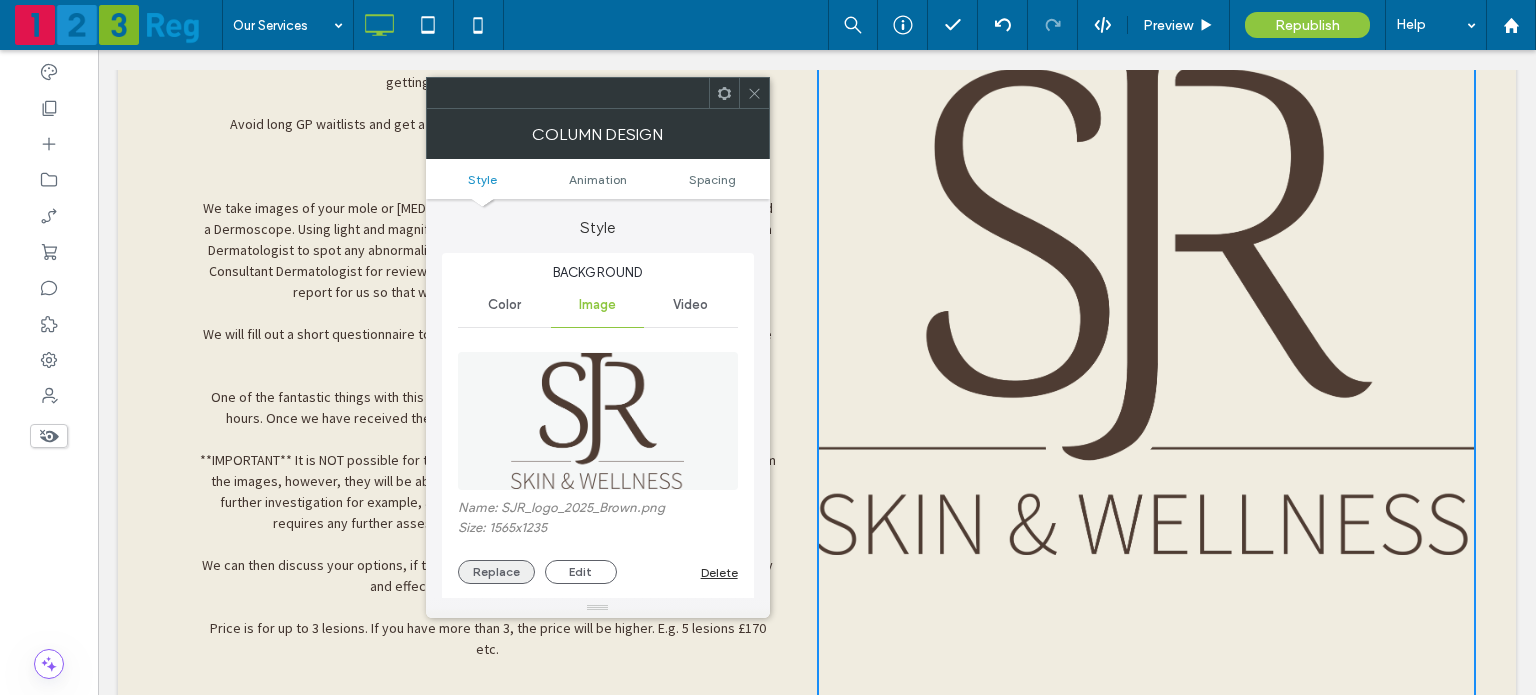 click on "Replace" at bounding box center (496, 572) 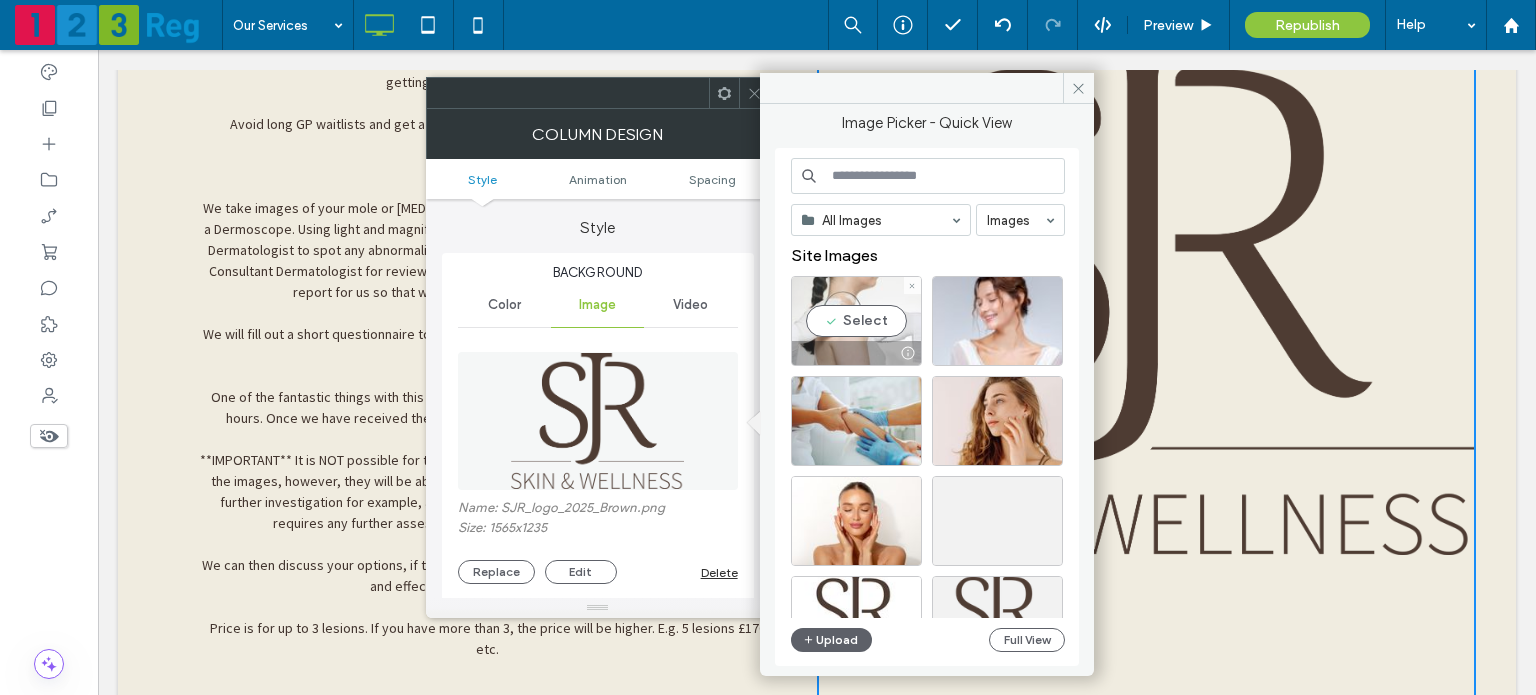 click on "Select" at bounding box center [856, 321] 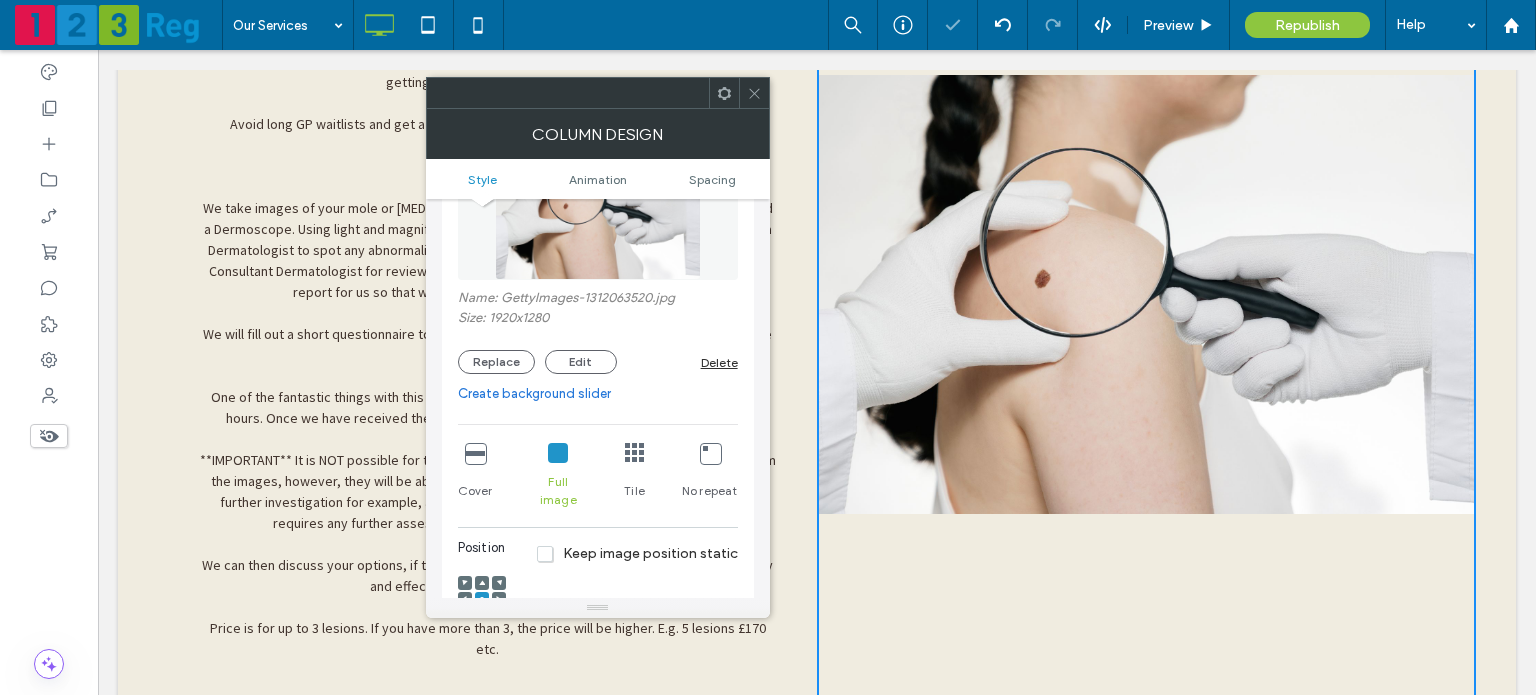 scroll, scrollTop: 208, scrollLeft: 0, axis: vertical 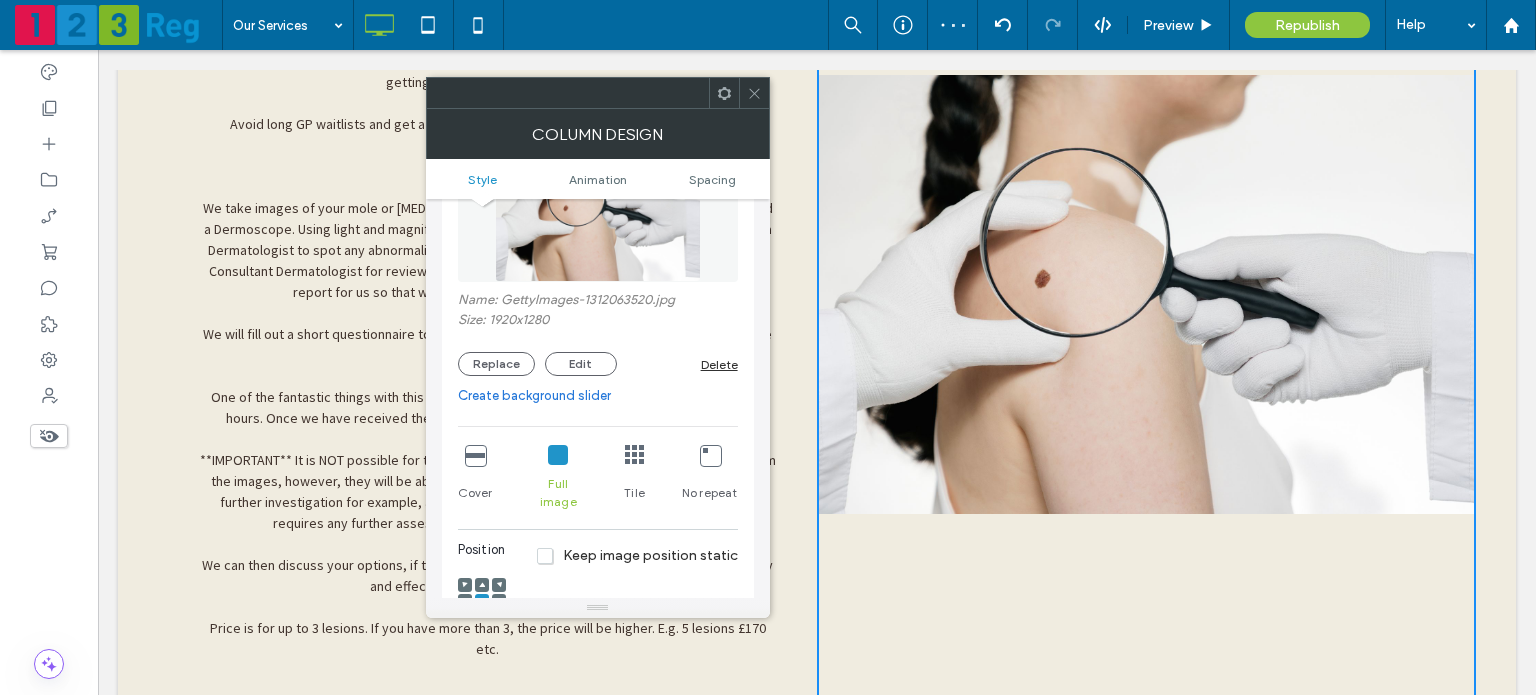 click at bounding box center (475, 455) 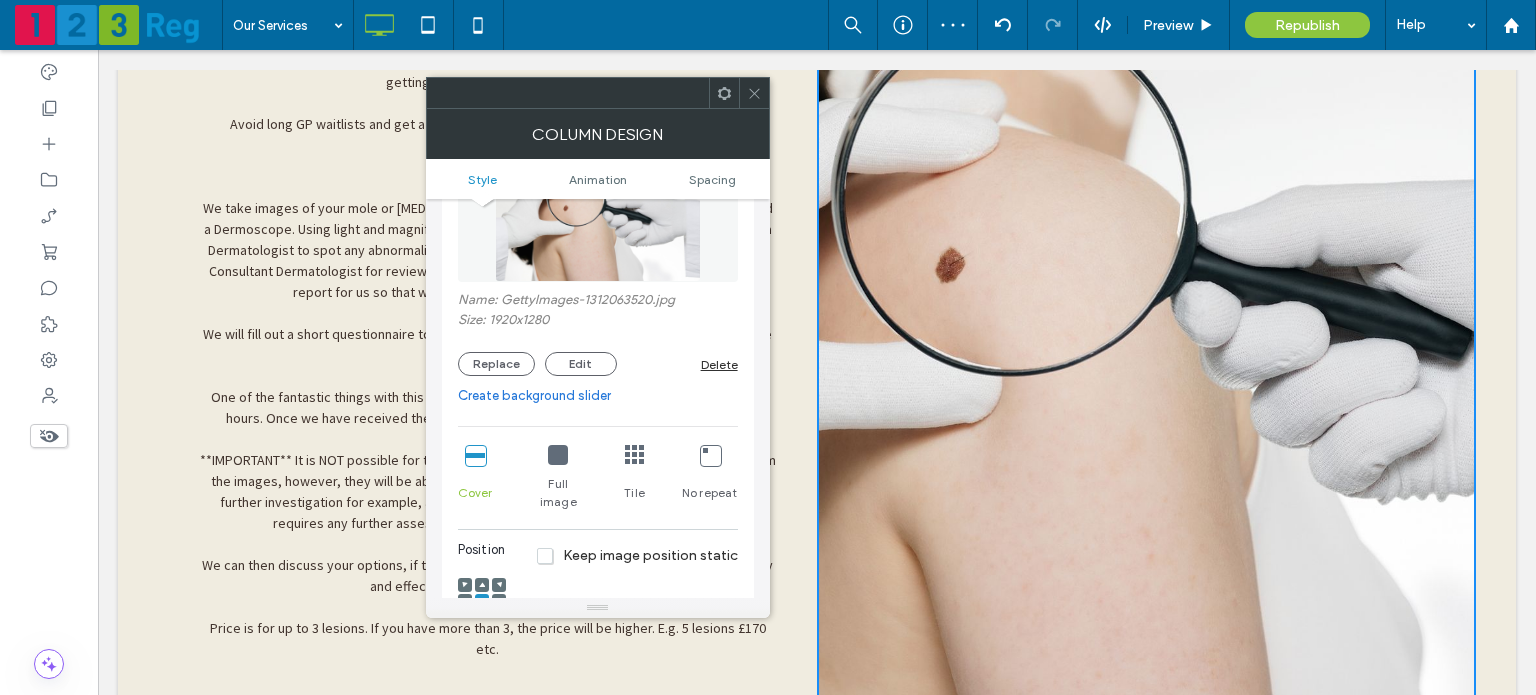 click at bounding box center (754, 93) 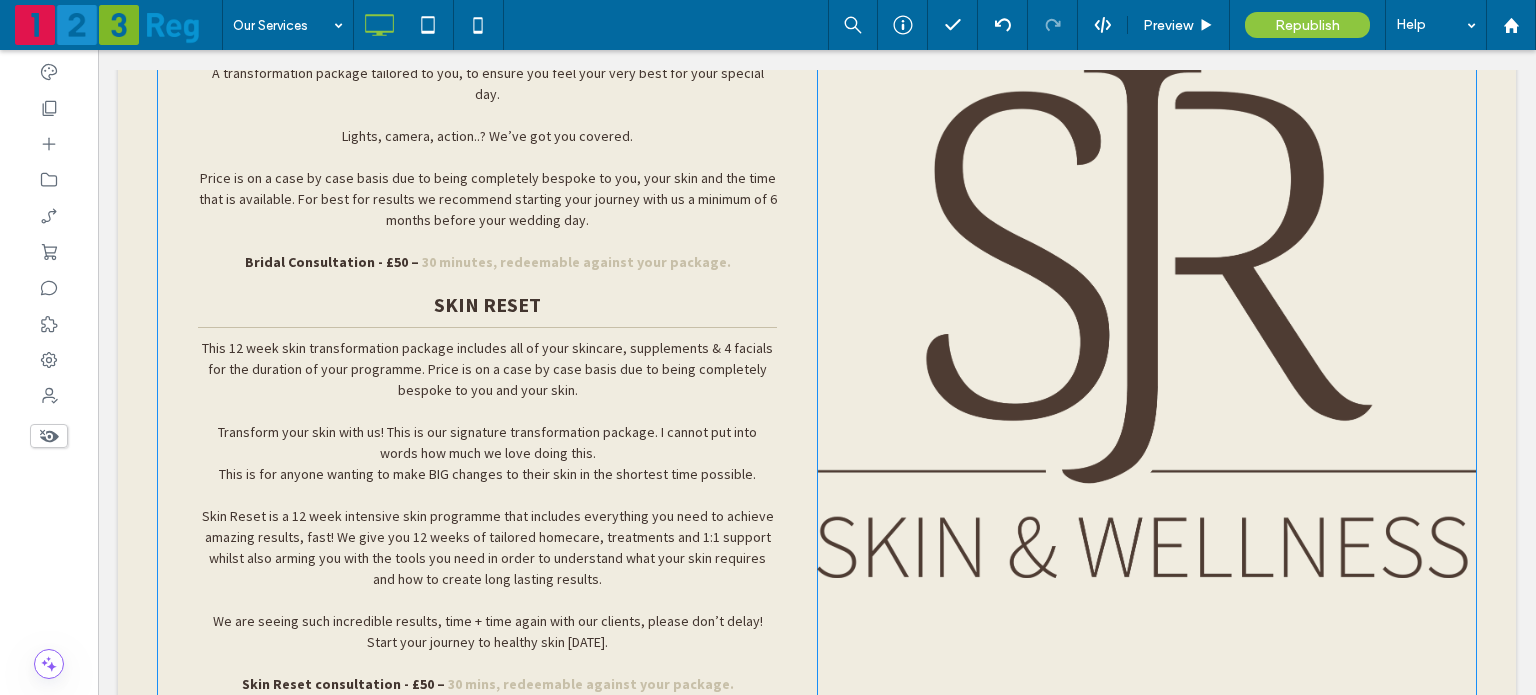 scroll, scrollTop: 10896, scrollLeft: 0, axis: vertical 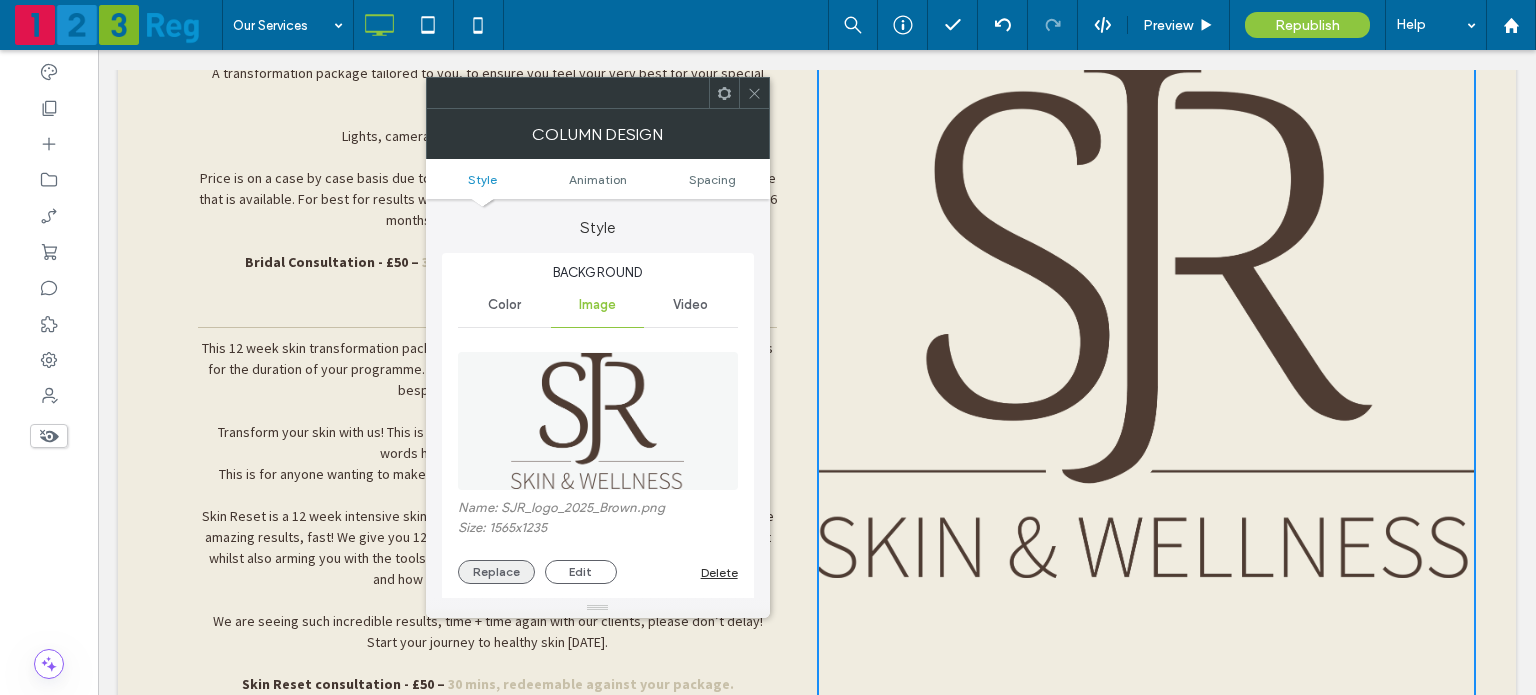 click on "Replace" at bounding box center [496, 572] 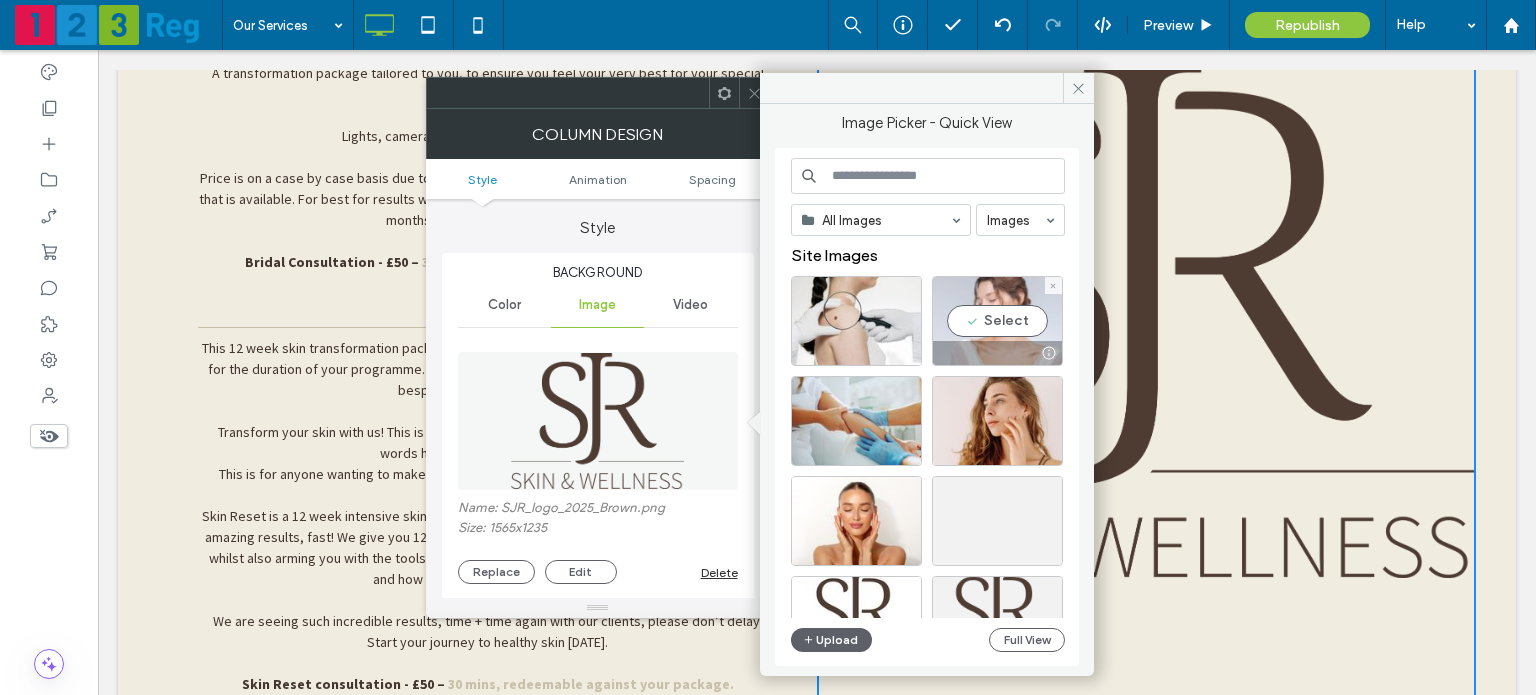 click on "Select" at bounding box center (997, 321) 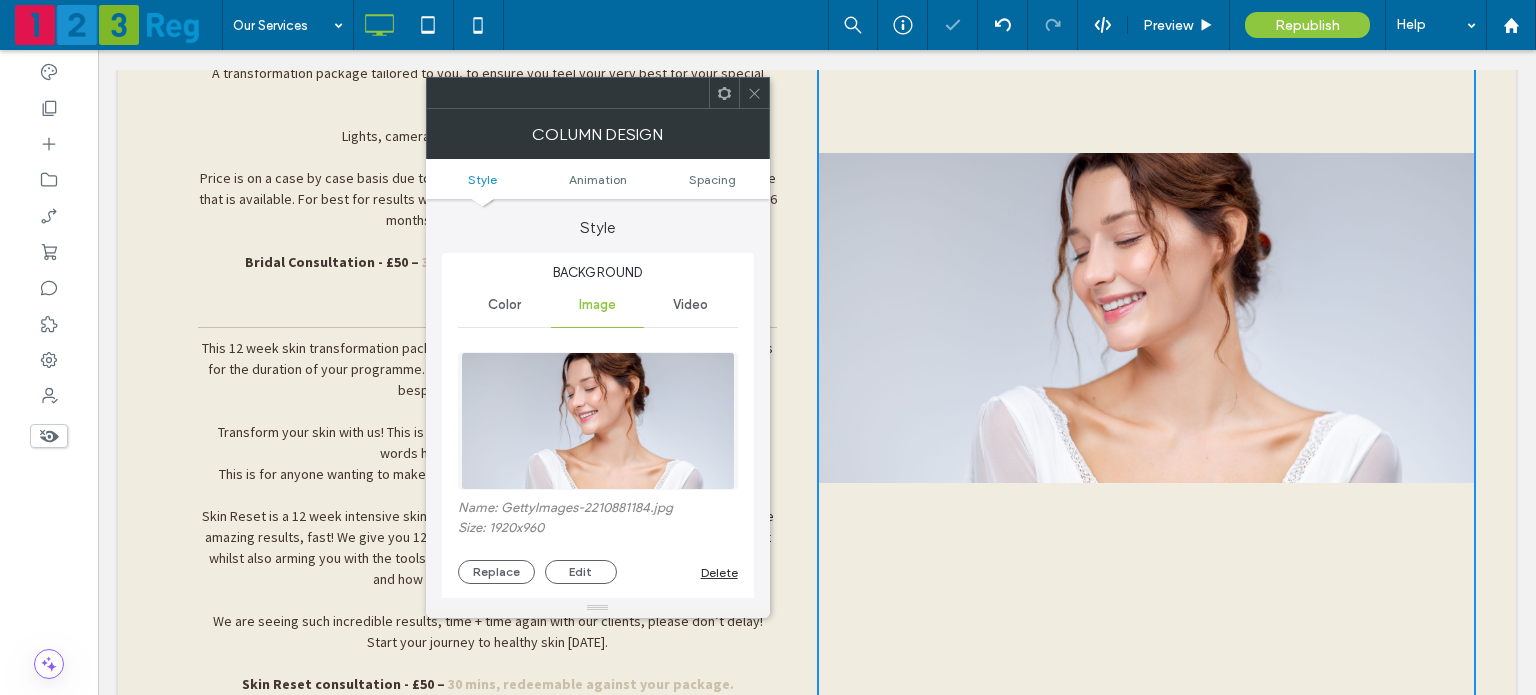 scroll, scrollTop: 236, scrollLeft: 0, axis: vertical 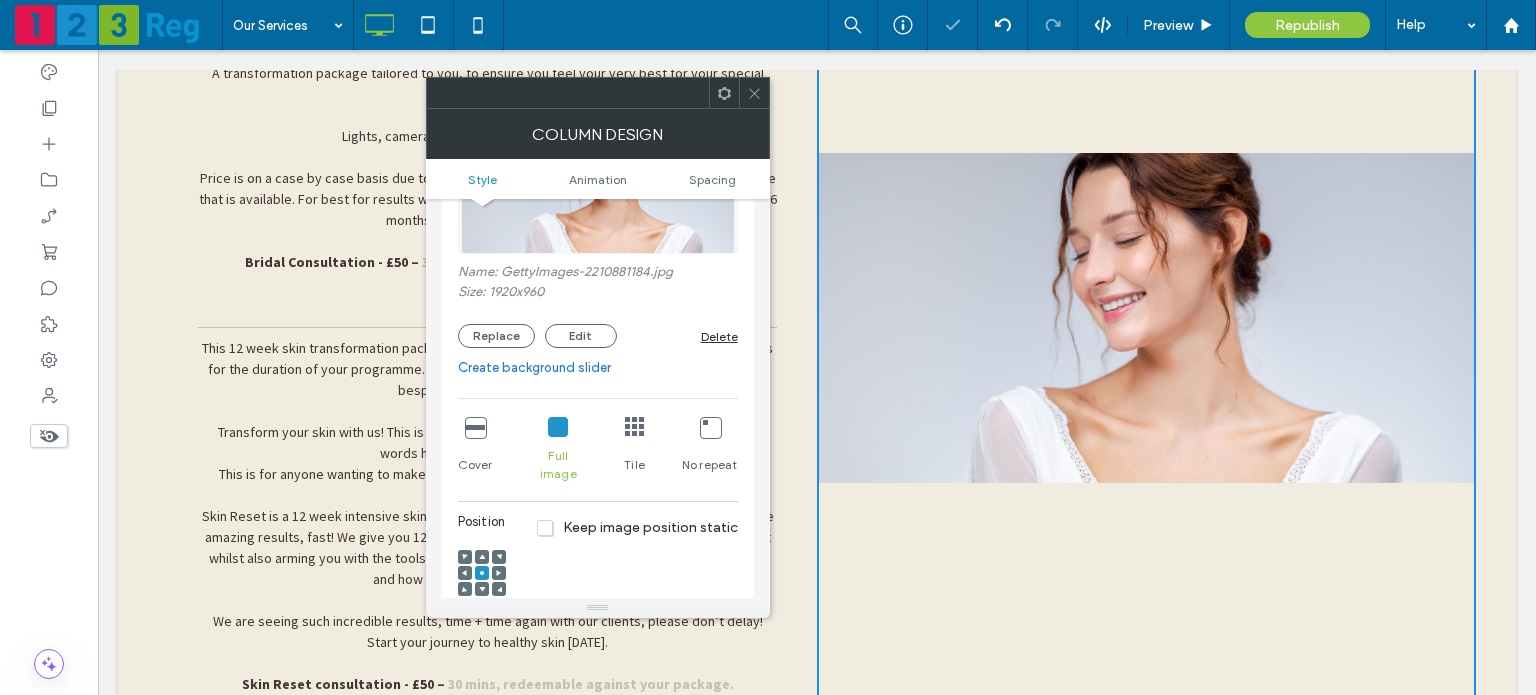 click at bounding box center (475, 427) 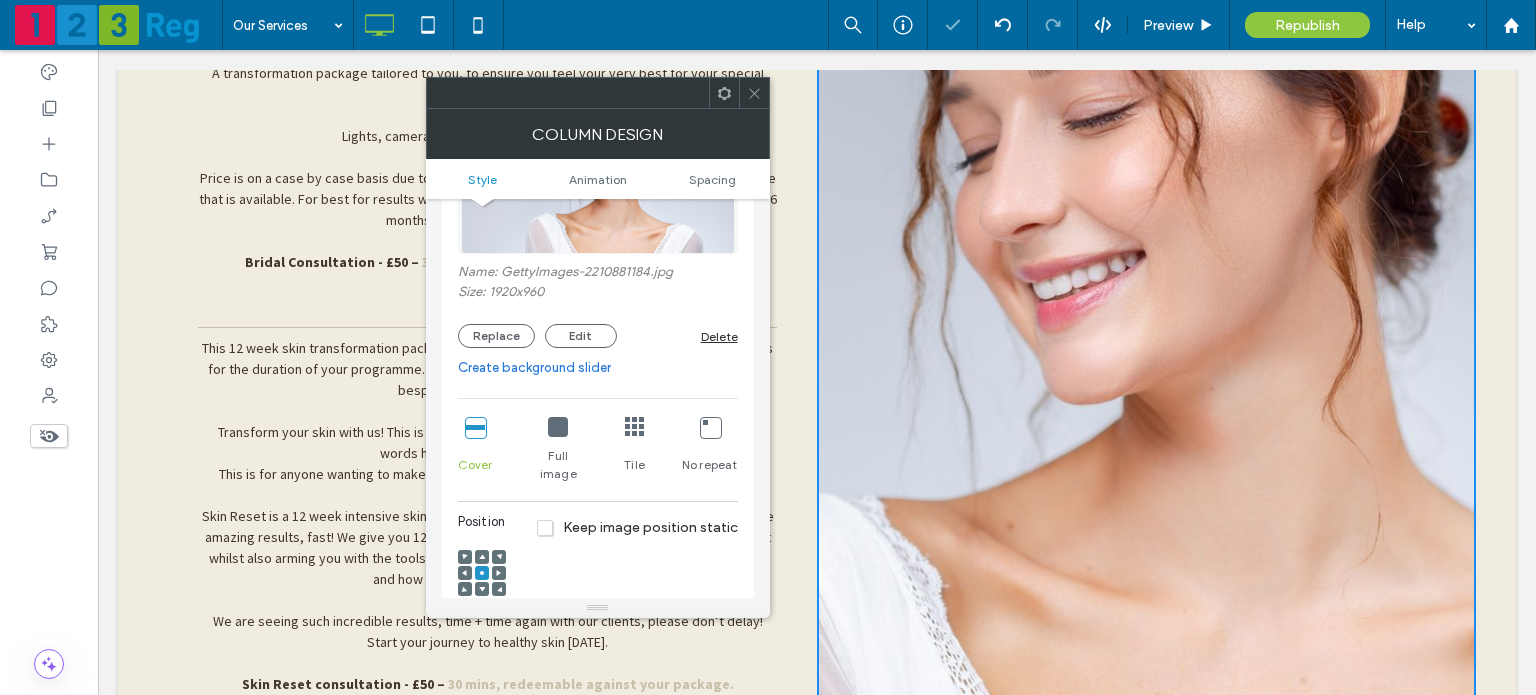 click 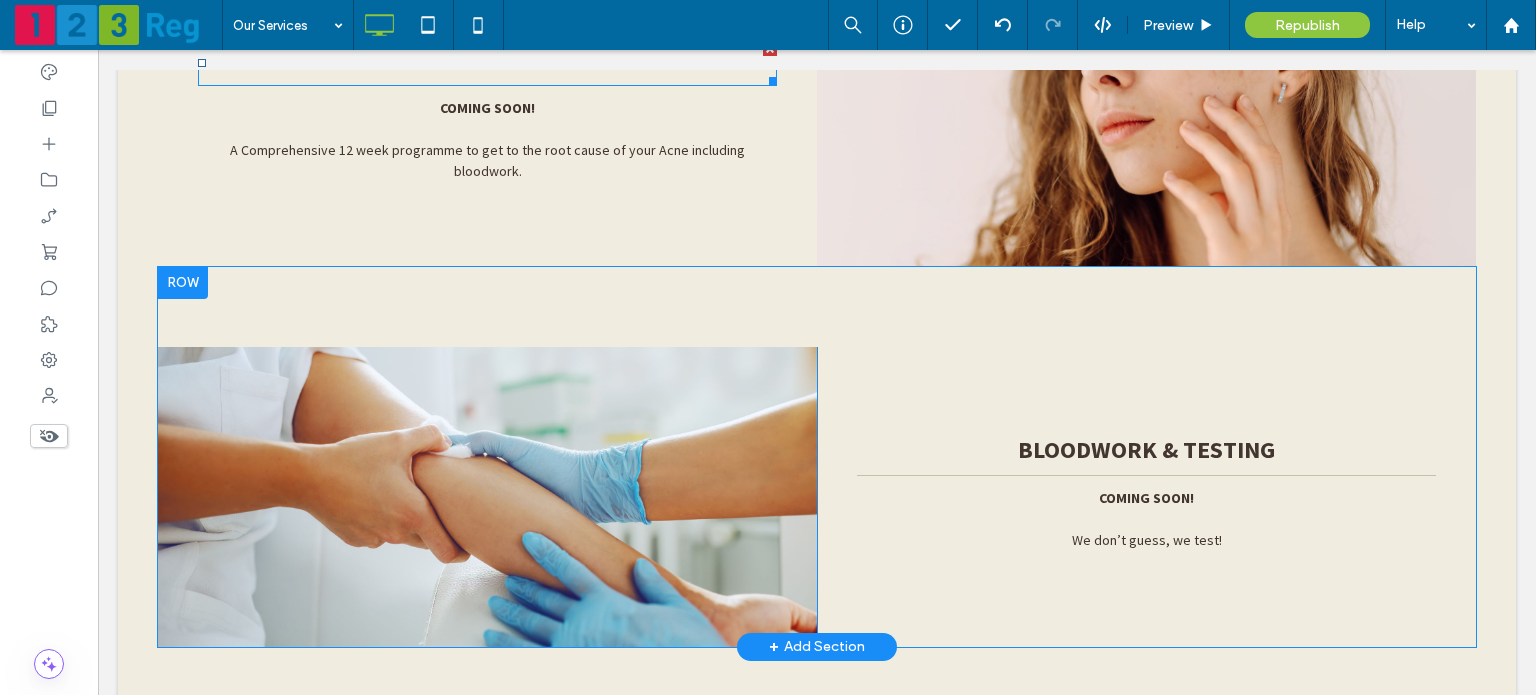 scroll, scrollTop: 8328, scrollLeft: 0, axis: vertical 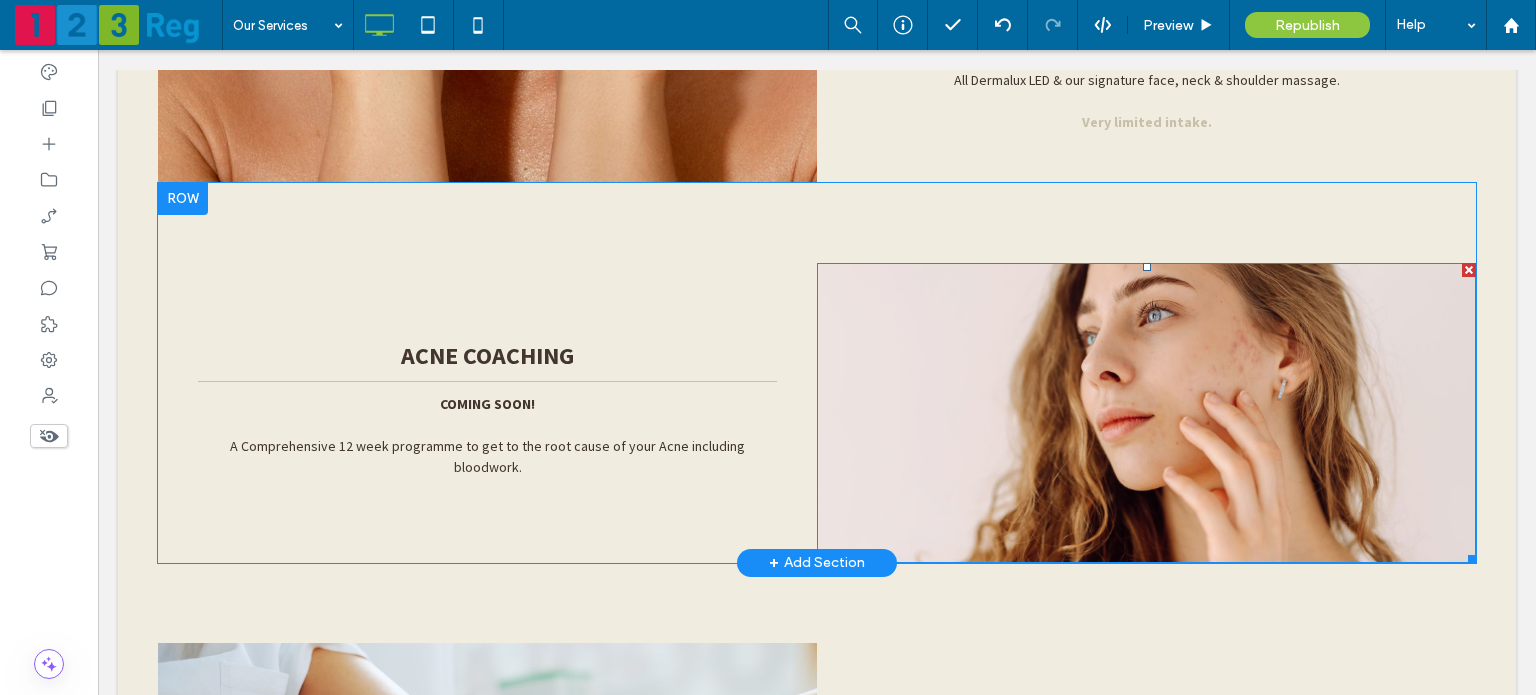 click at bounding box center (1146, 413) 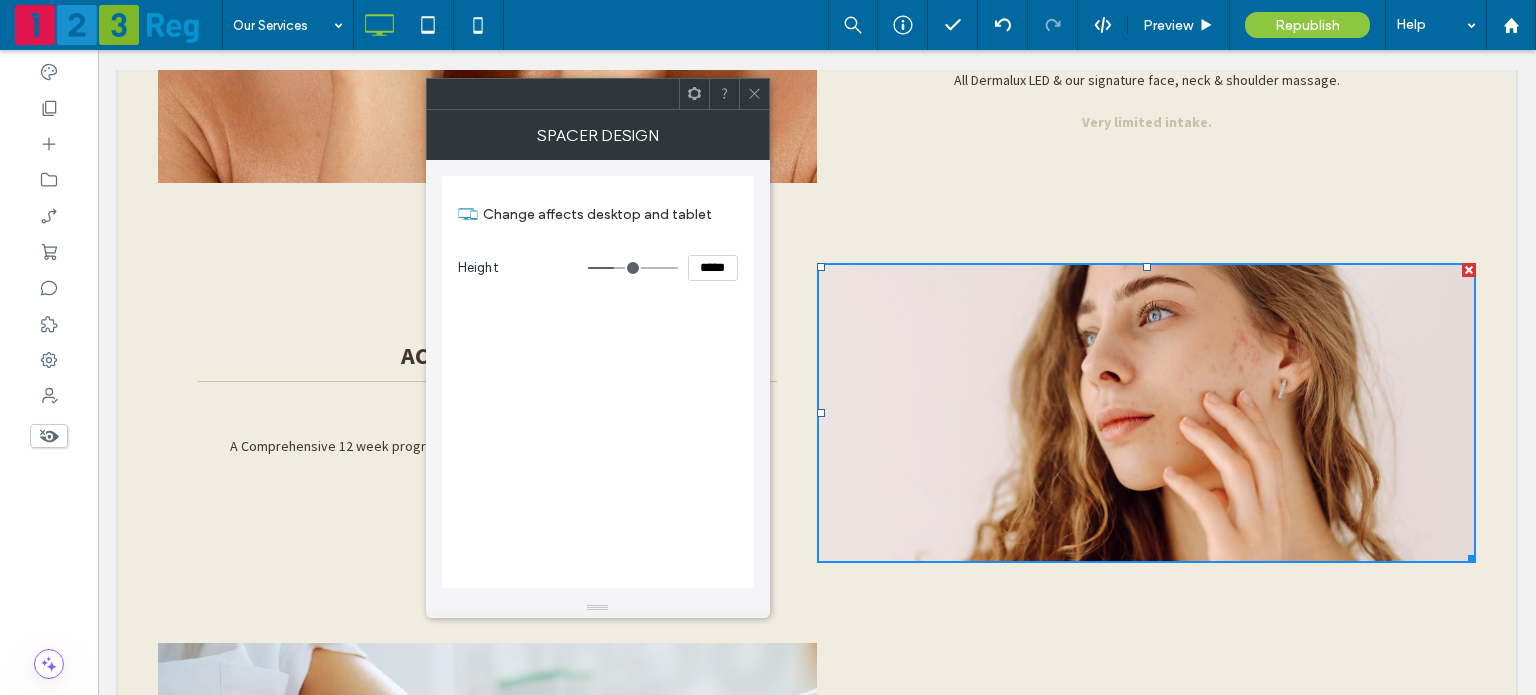 click 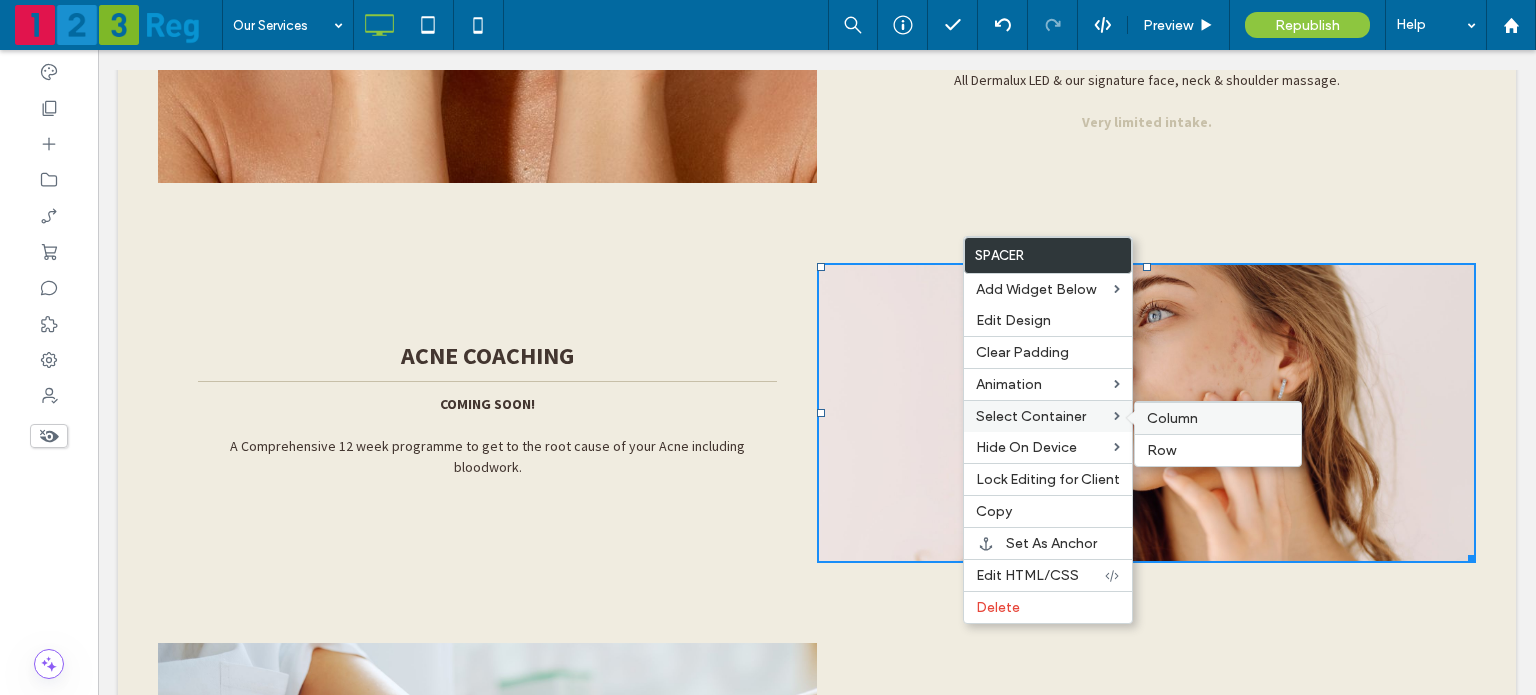 click on "Column" at bounding box center (1218, 418) 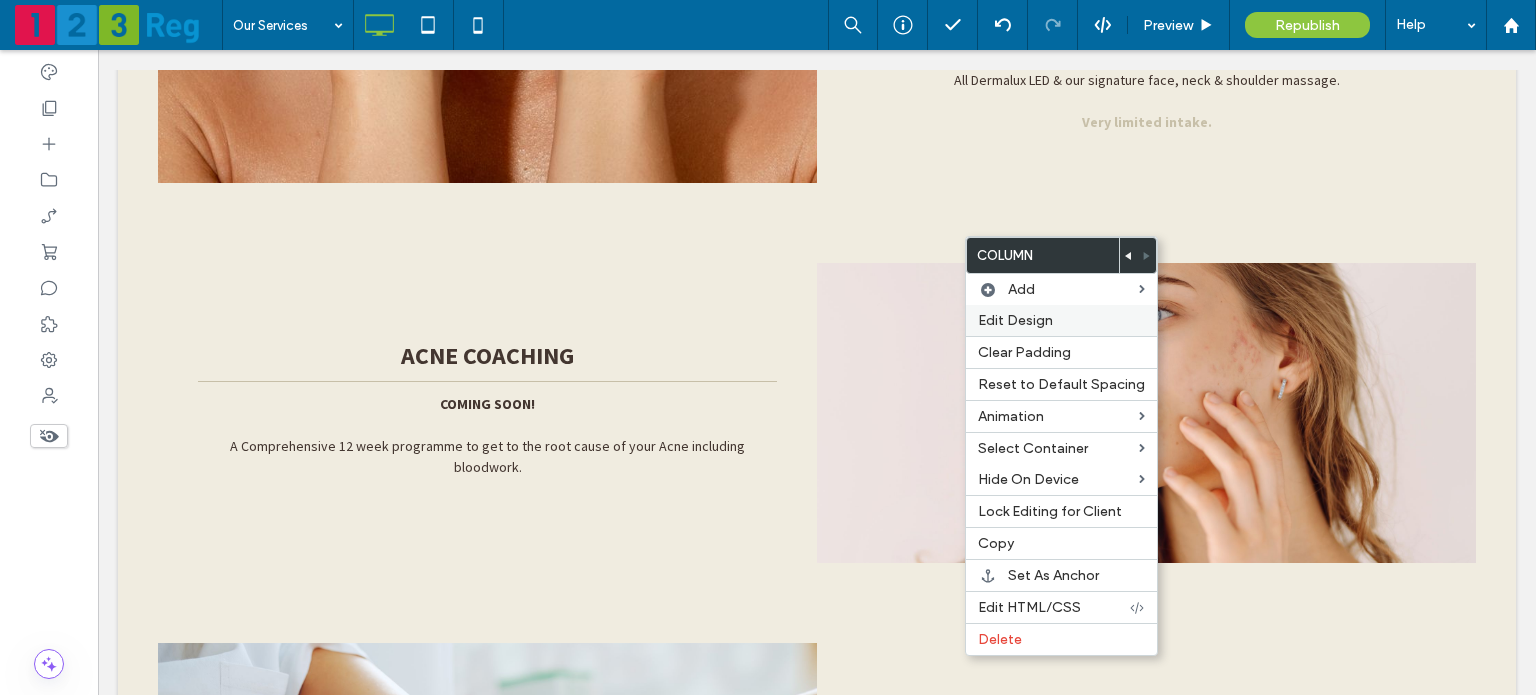 click on "Edit Design" at bounding box center [1061, 320] 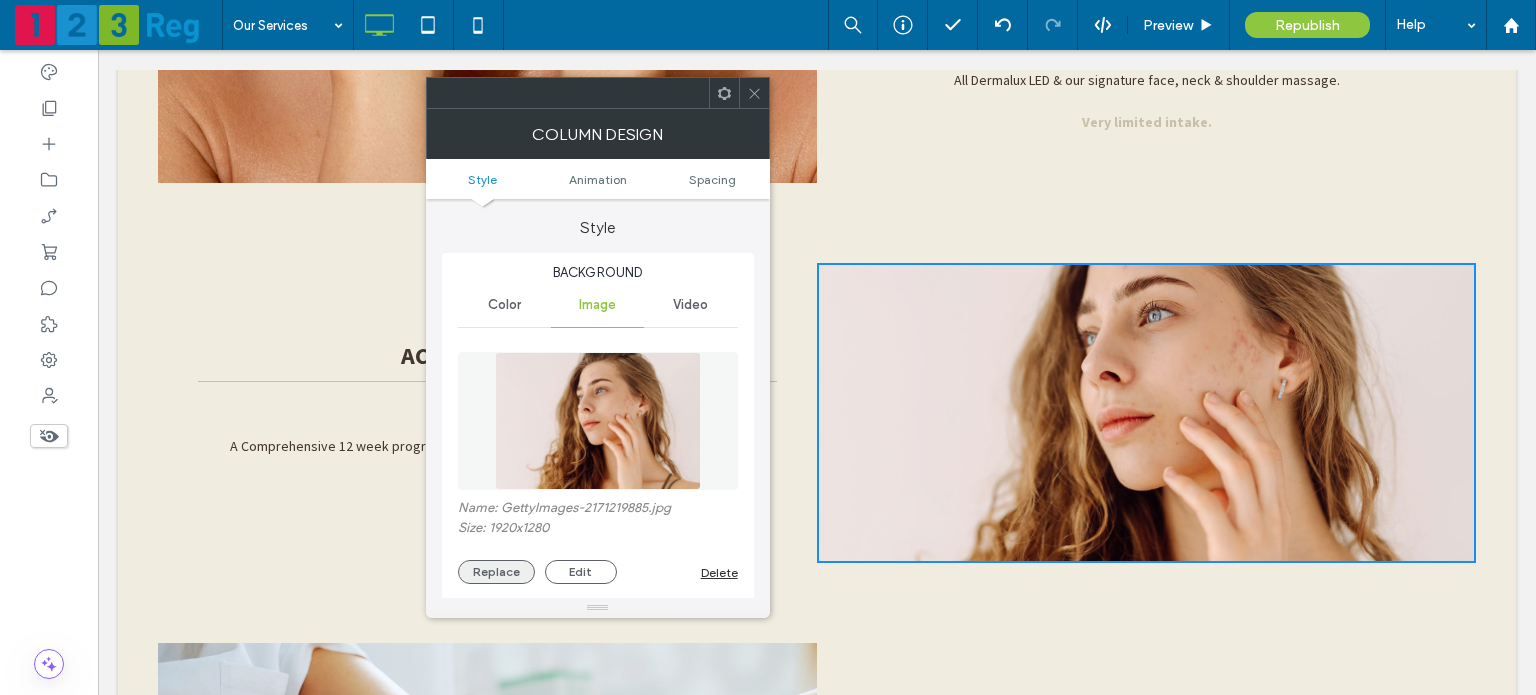 click on "Replace" at bounding box center (496, 572) 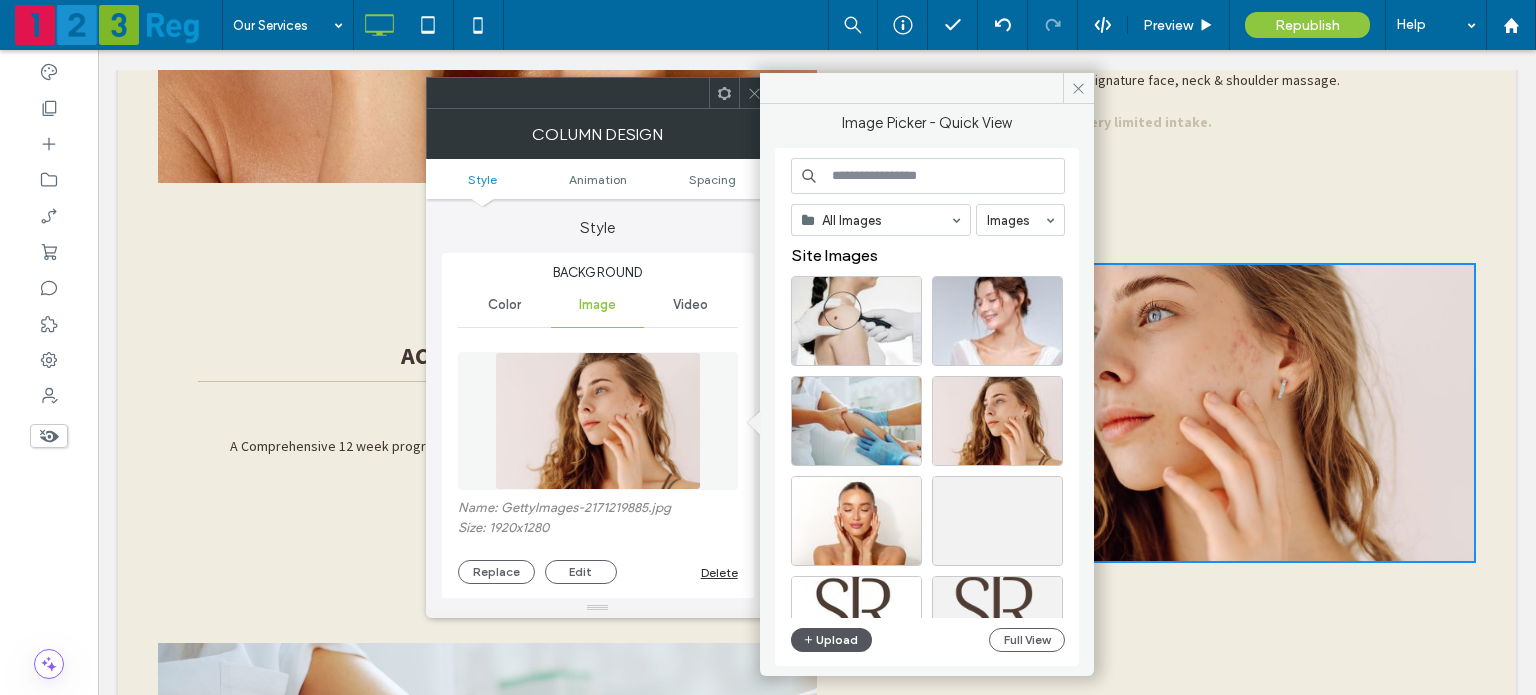click on "Upload" at bounding box center [832, 640] 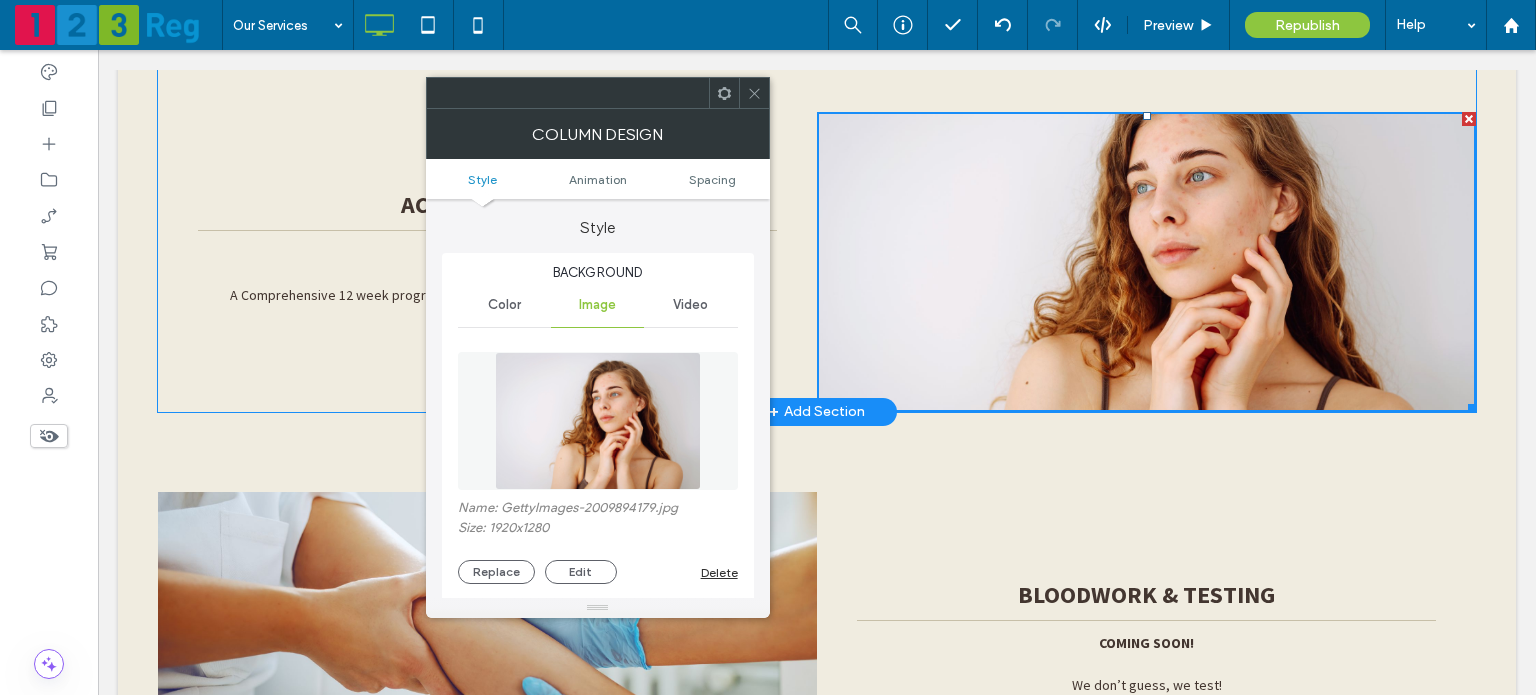 scroll, scrollTop: 8478, scrollLeft: 0, axis: vertical 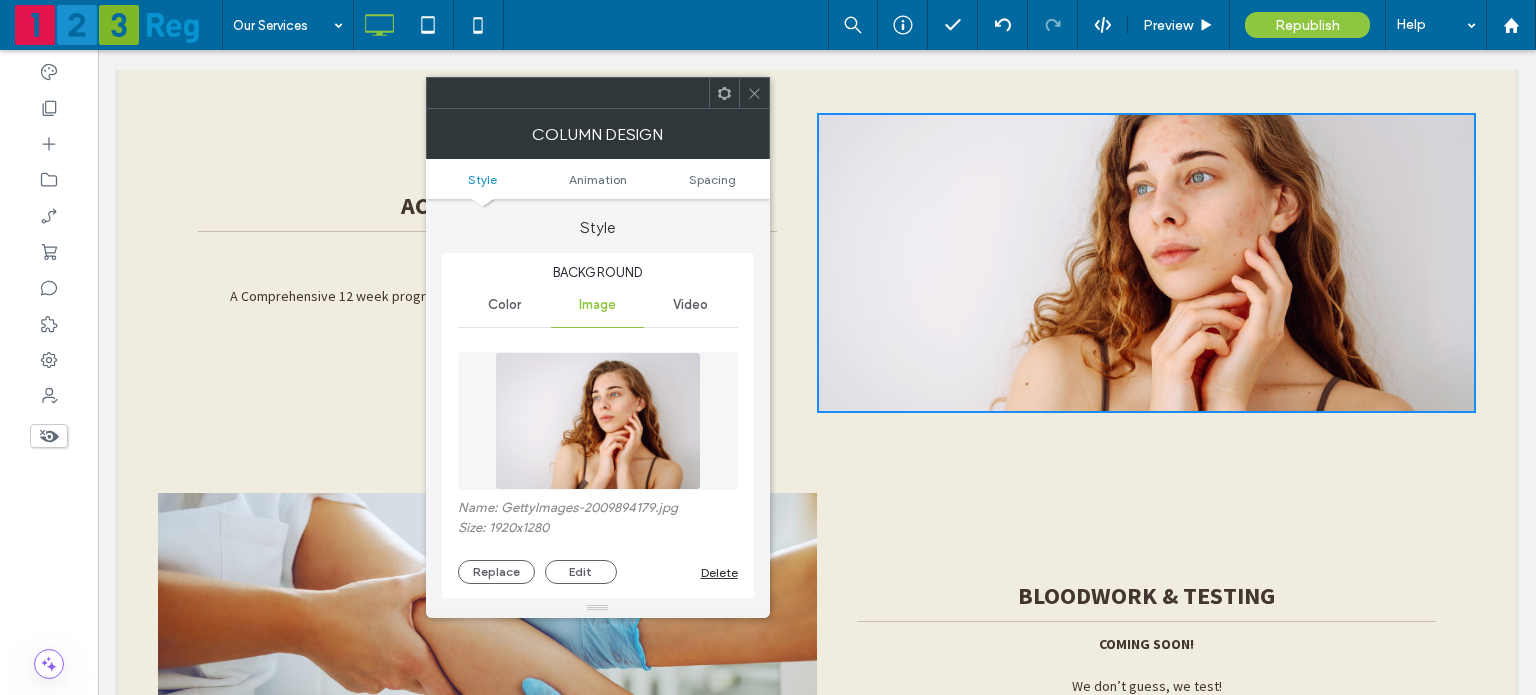 click on "Background" at bounding box center [598, 273] 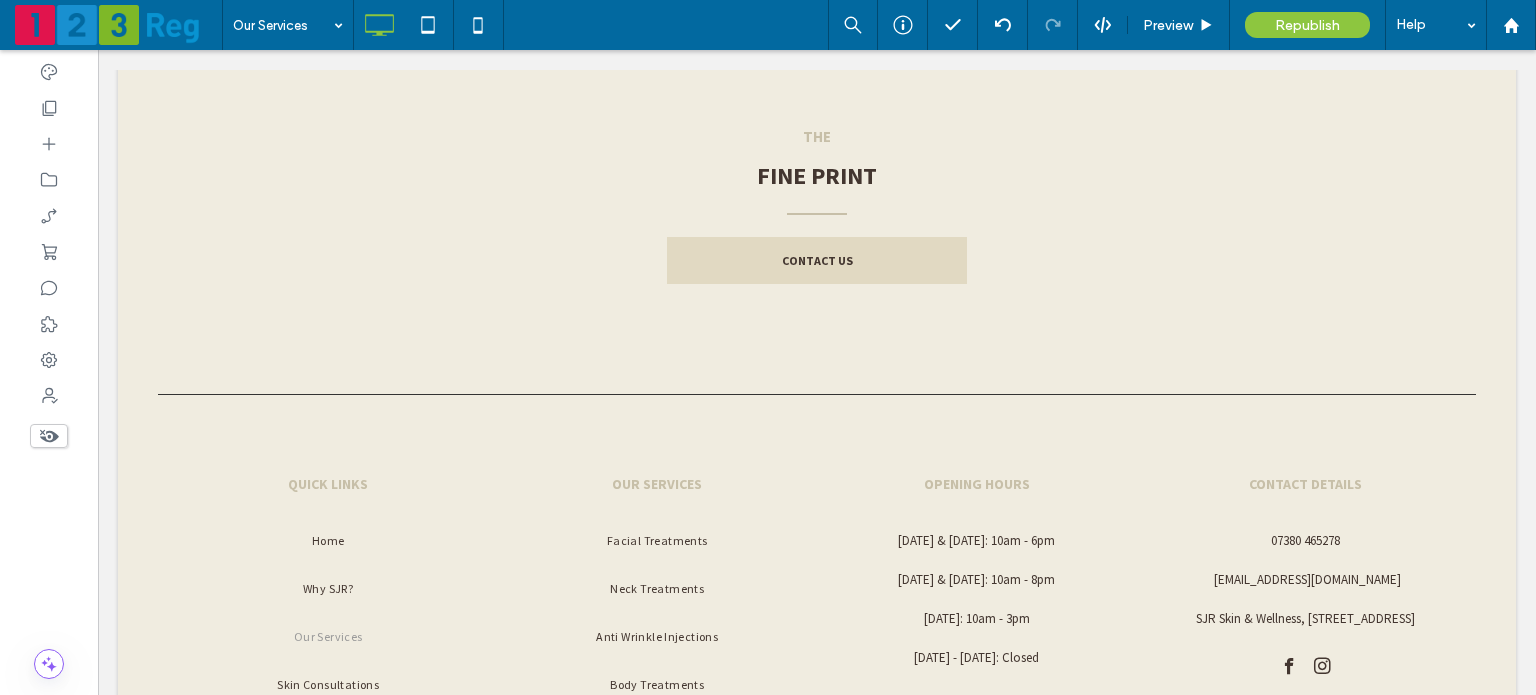 scroll, scrollTop: 11587, scrollLeft: 0, axis: vertical 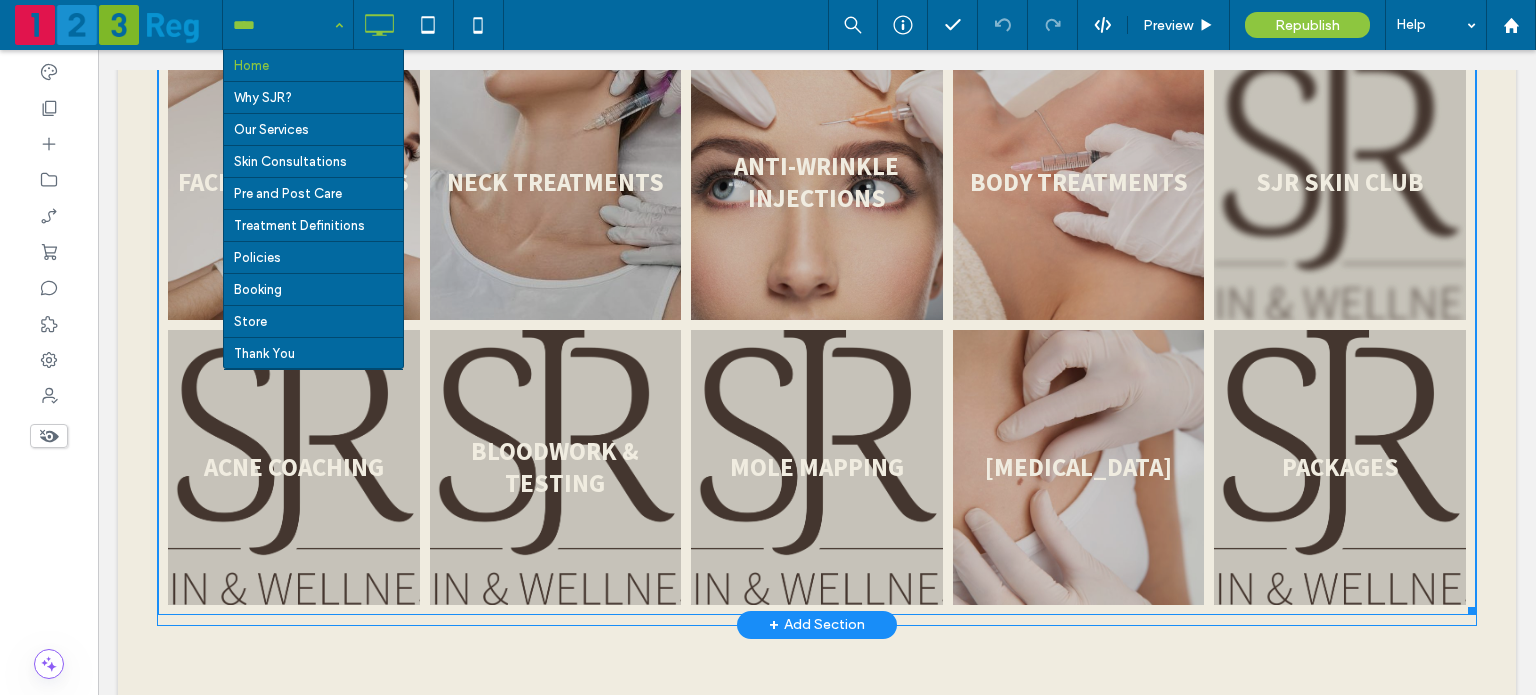 click at bounding box center (1340, 182) 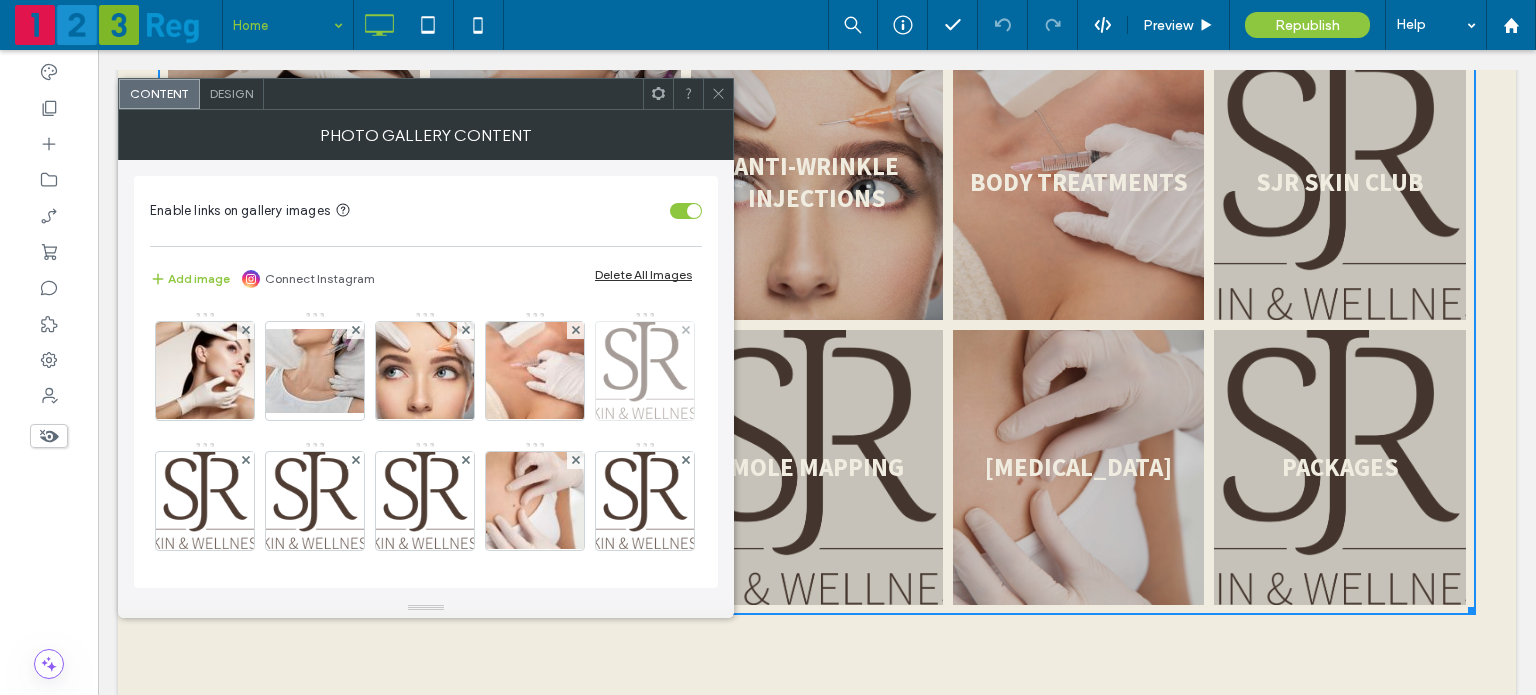 click at bounding box center (645, 371) 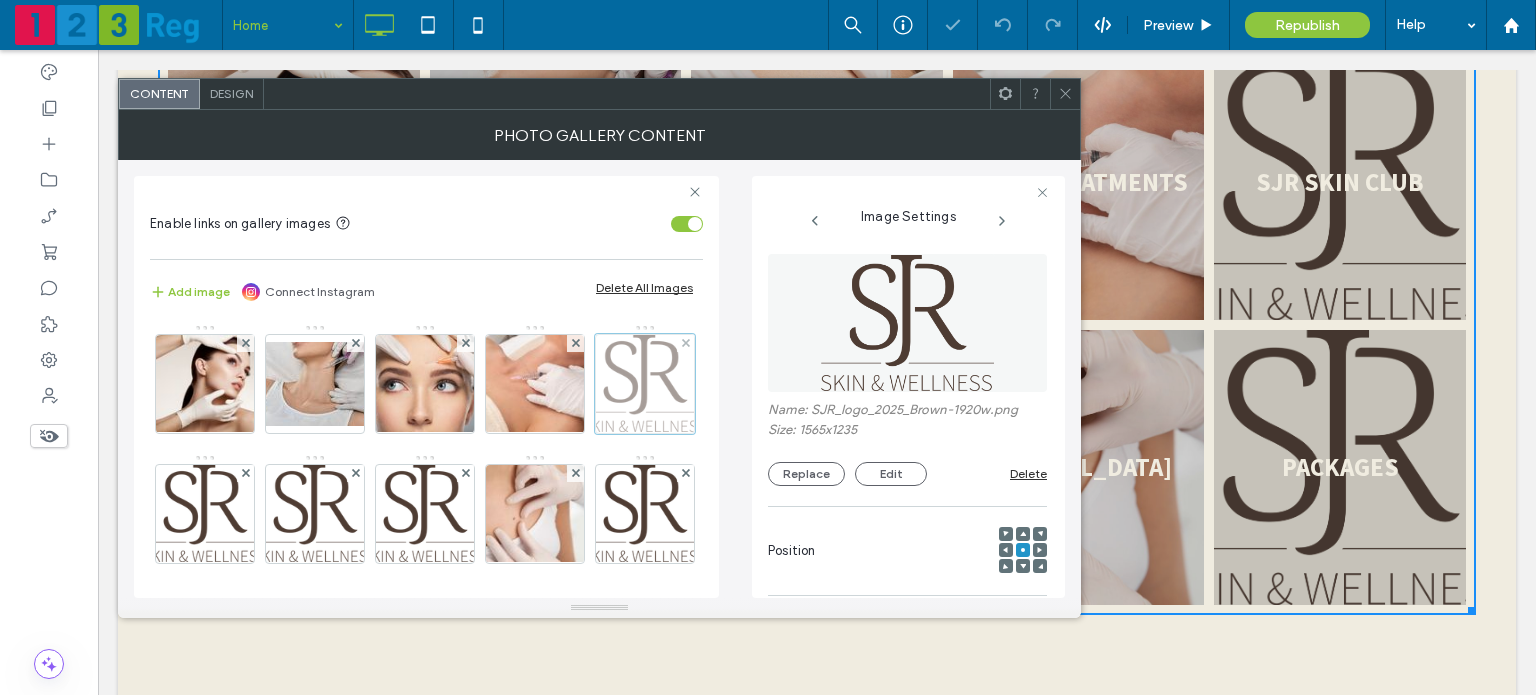 scroll, scrollTop: 0, scrollLeft: 147, axis: horizontal 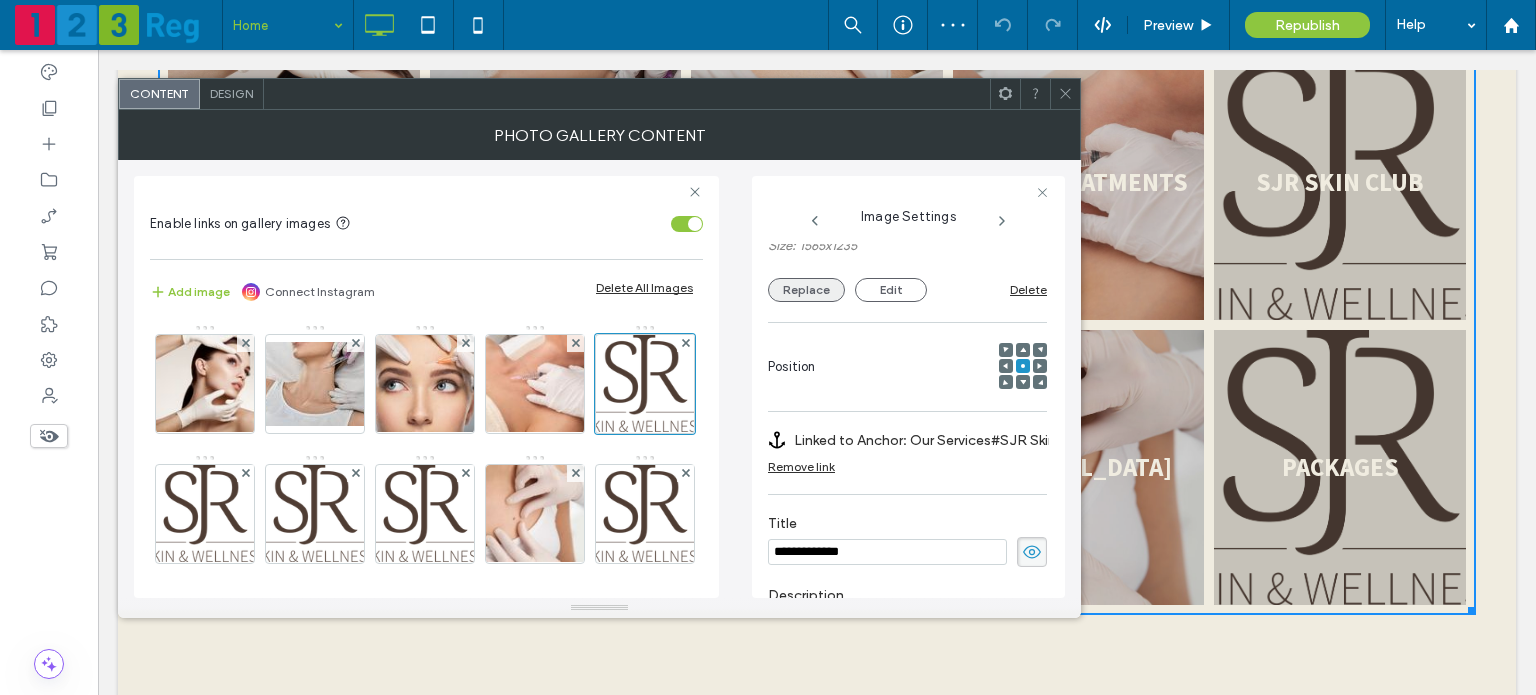 click on "Replace" at bounding box center (806, 290) 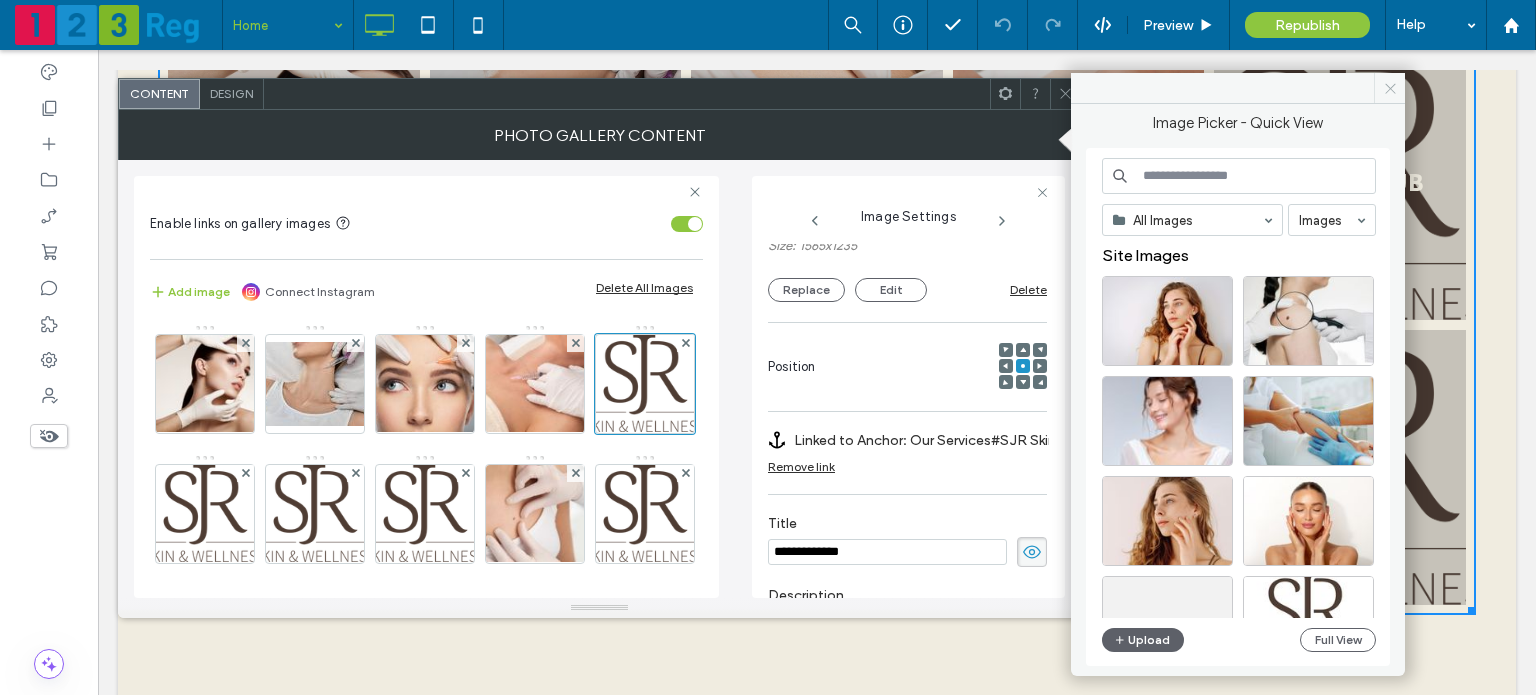 click 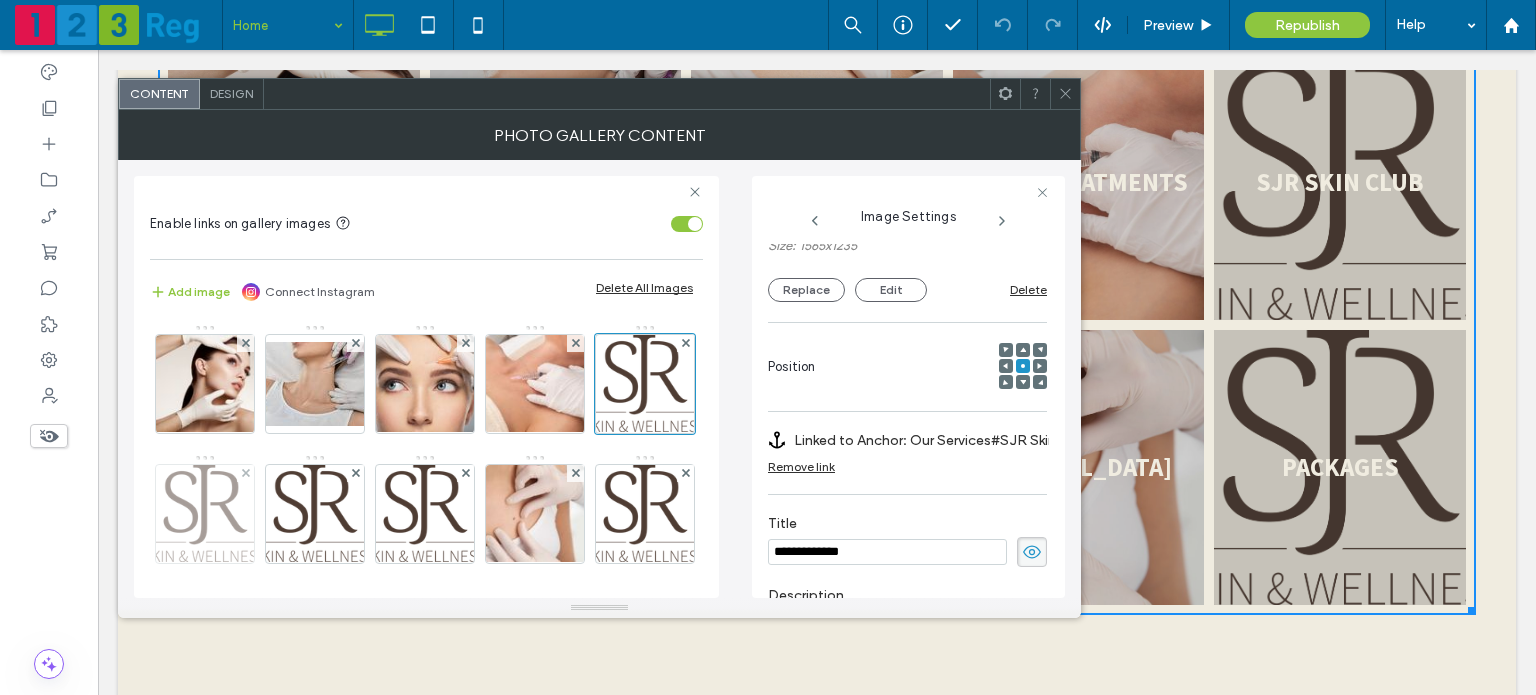 click at bounding box center [205, 514] 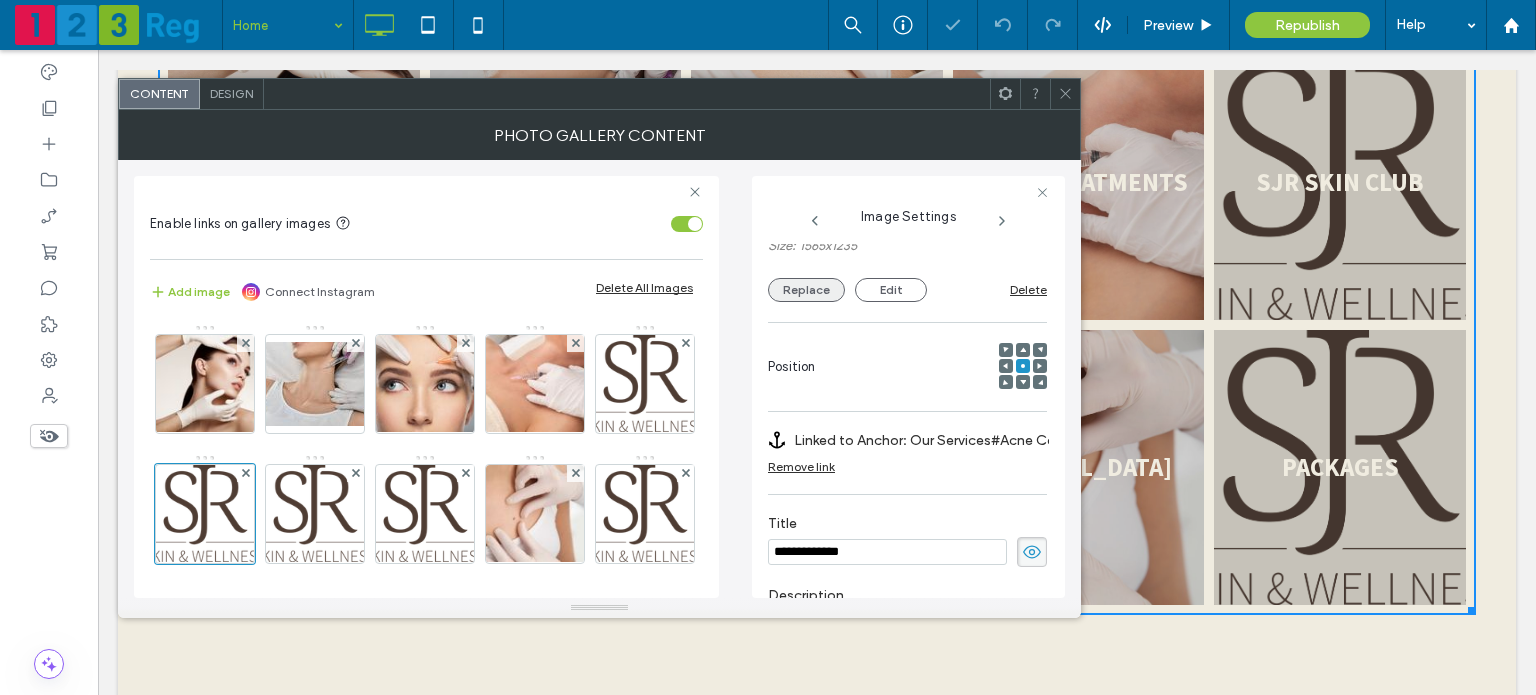 click on "Replace" at bounding box center [806, 290] 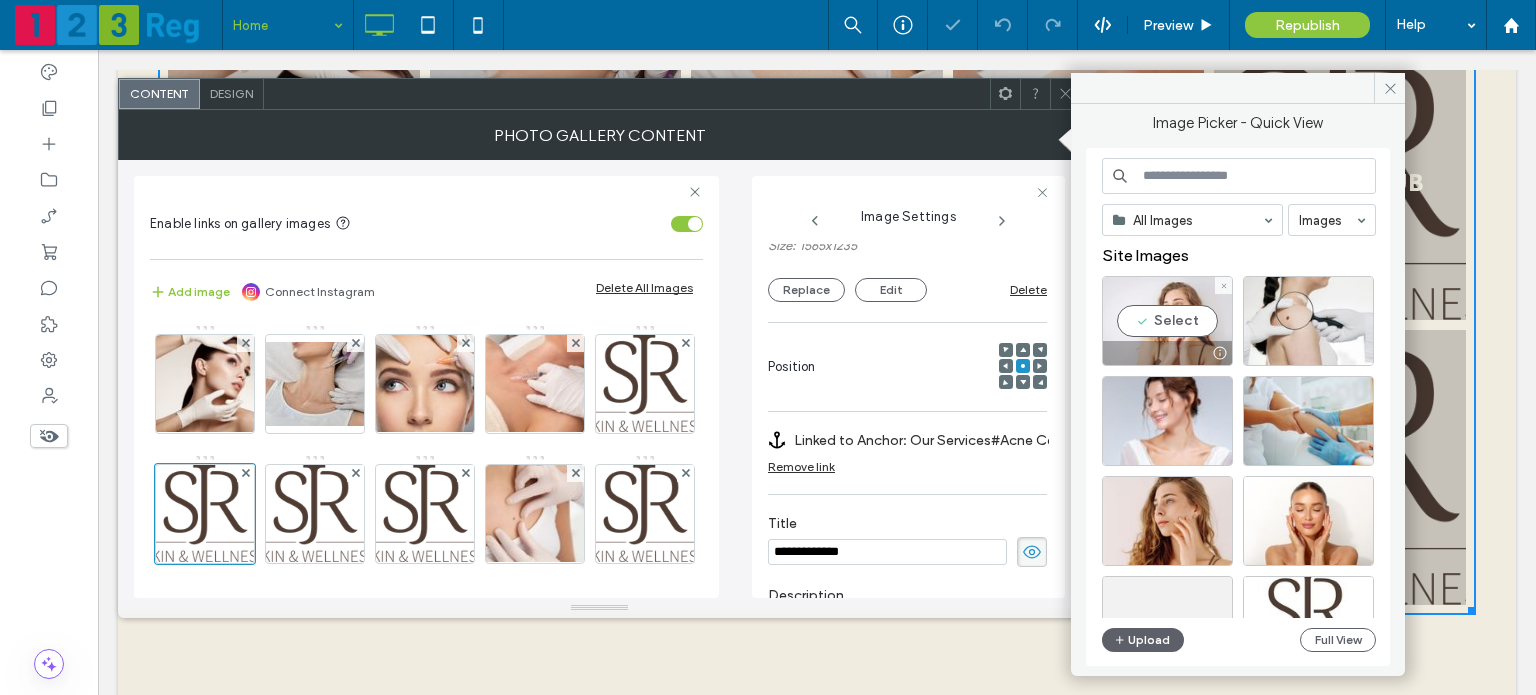 click on "Select" at bounding box center (1167, 321) 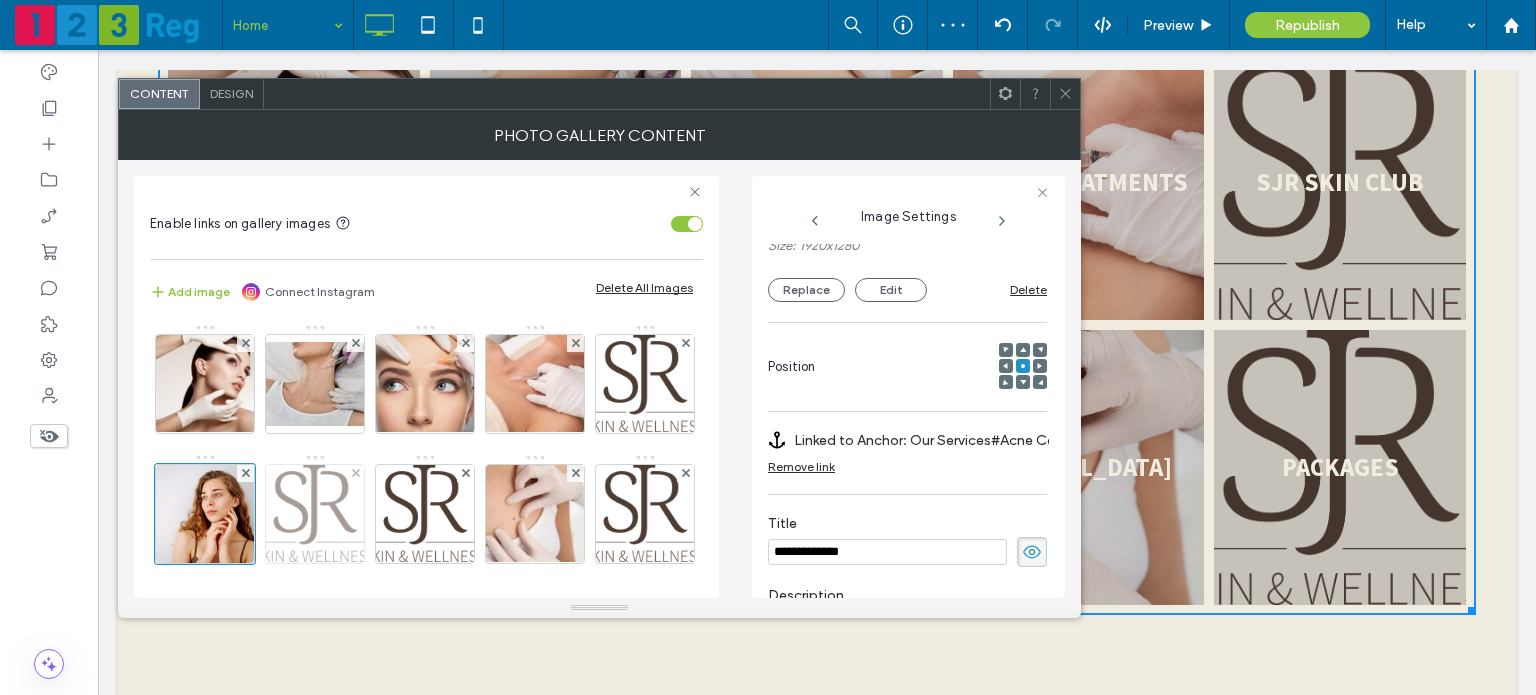 click at bounding box center (315, 514) 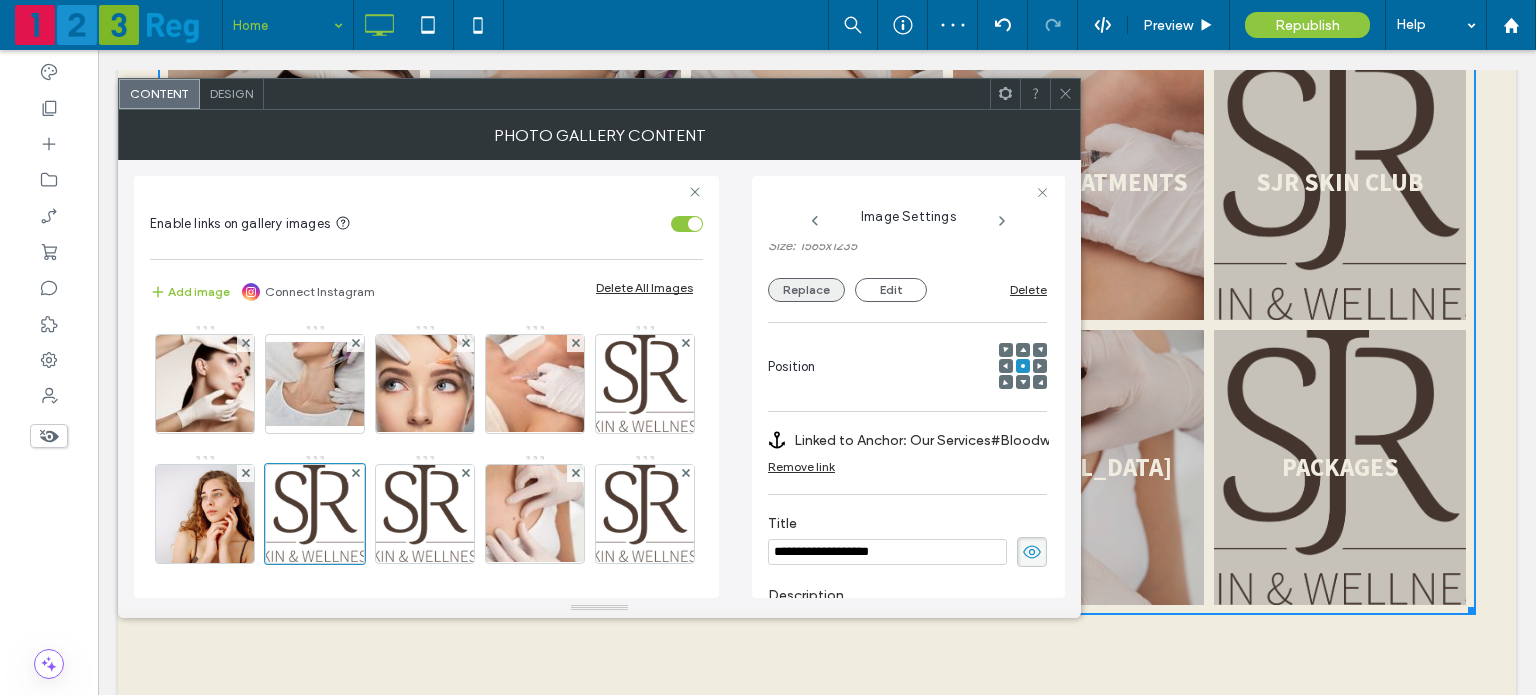 click on "Replace" at bounding box center (806, 290) 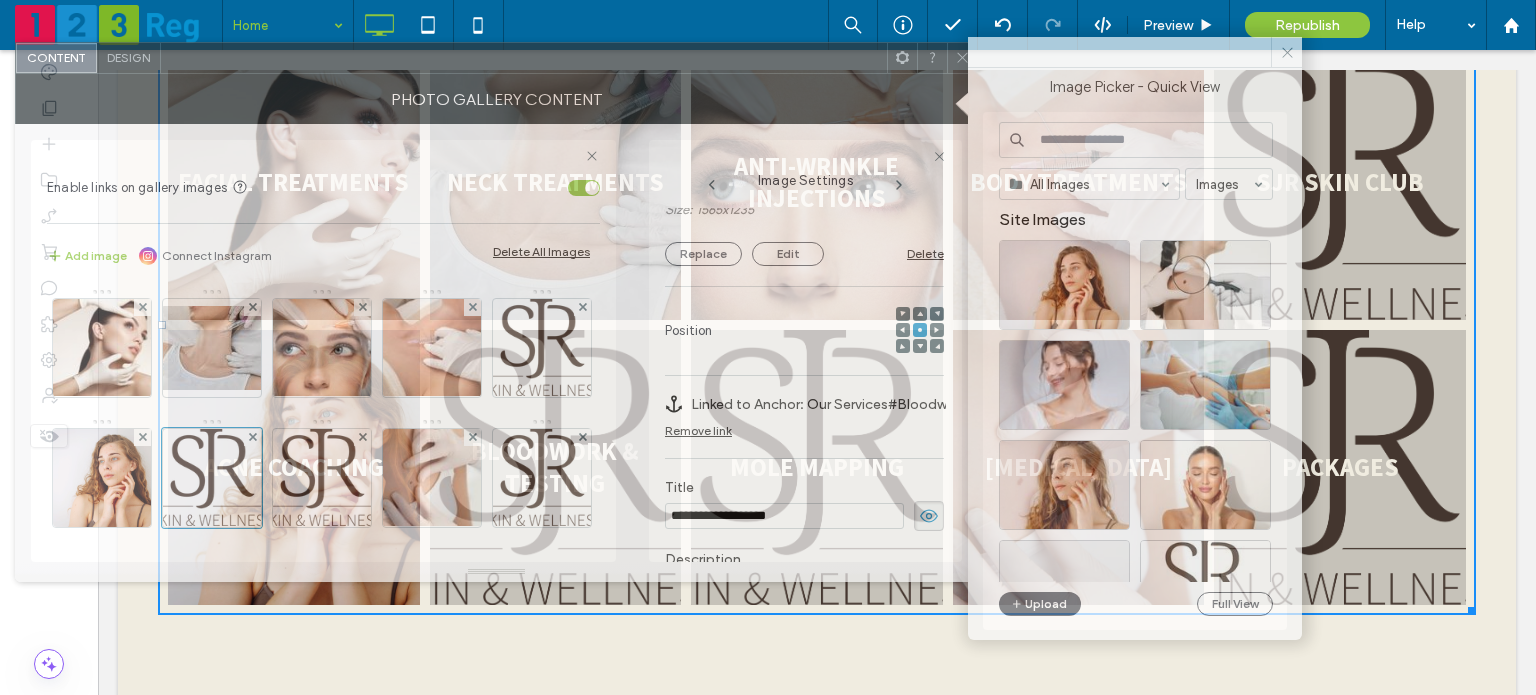 drag, startPoint x: 943, startPoint y: 95, endPoint x: 840, endPoint y: 59, distance: 109.11004 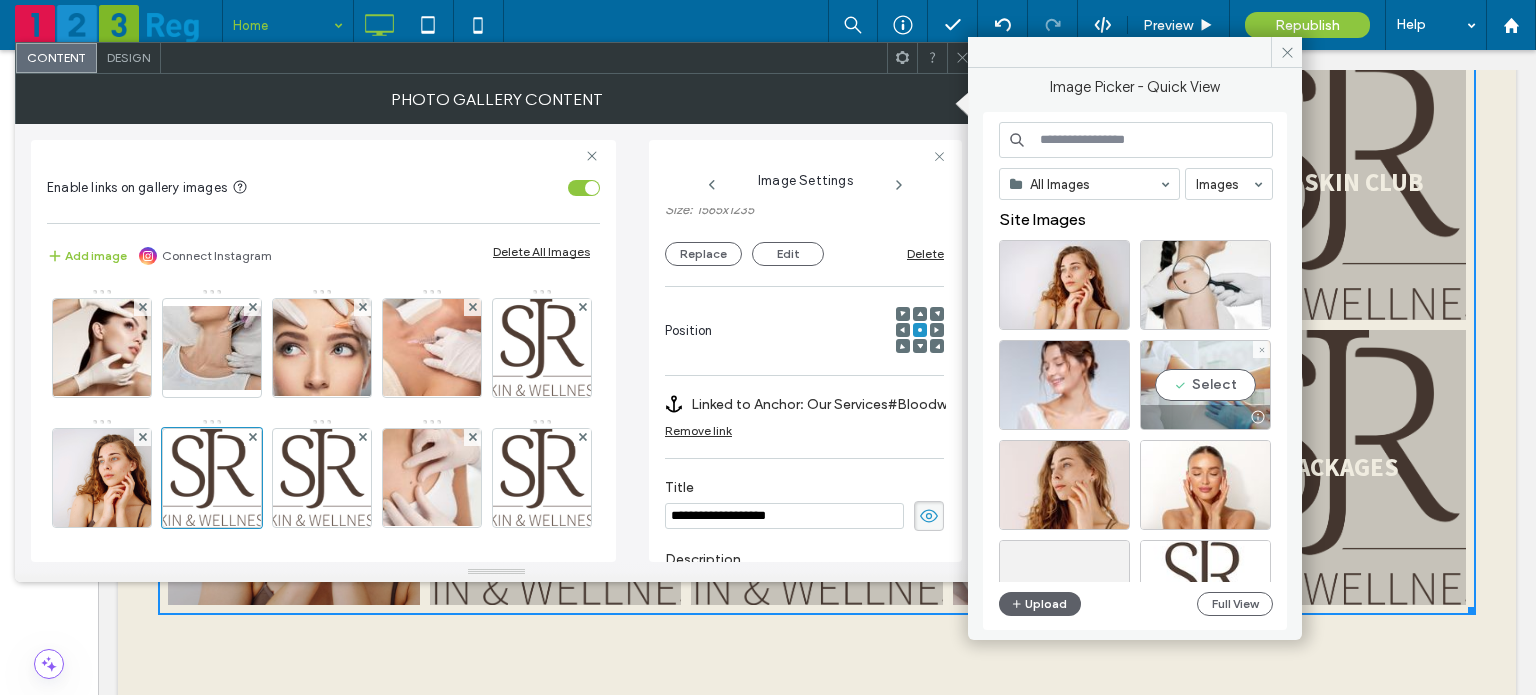 click on "Select" at bounding box center [1205, 385] 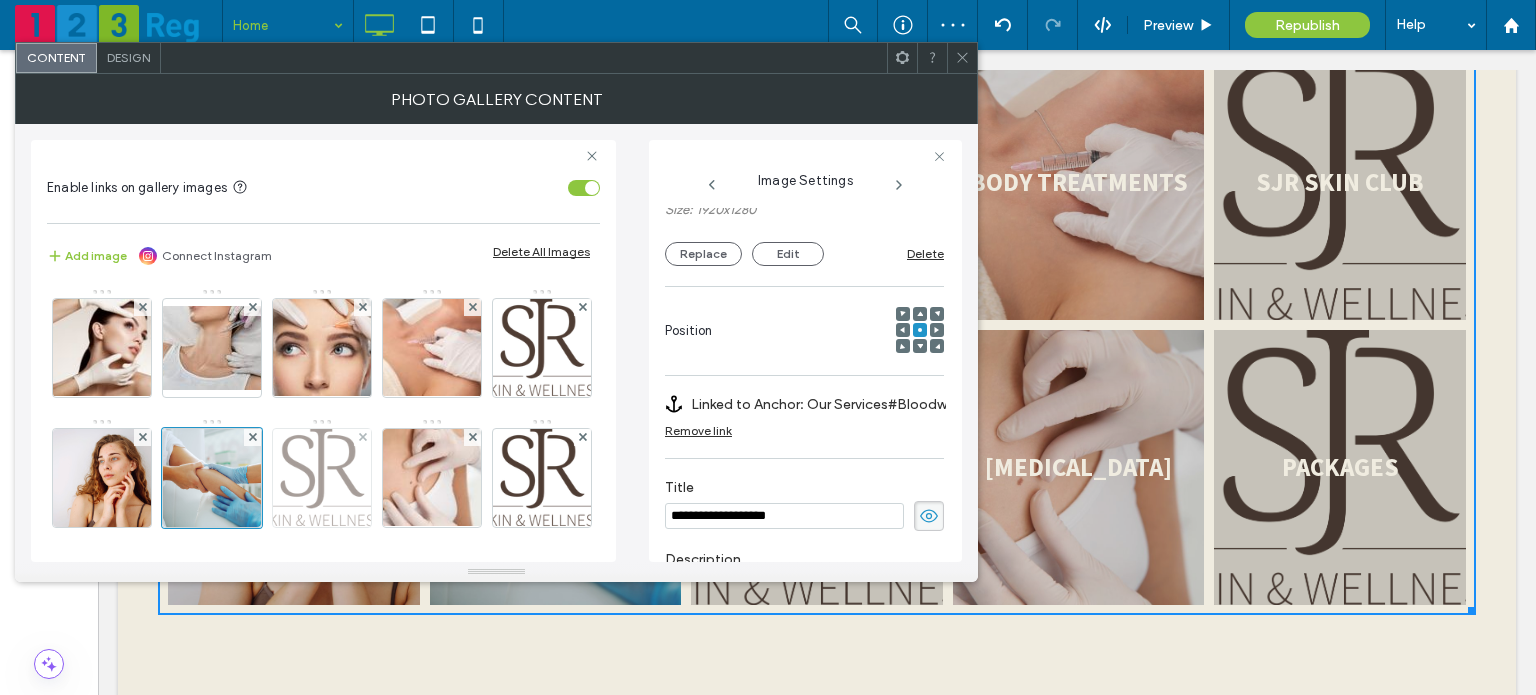 click at bounding box center [322, 478] 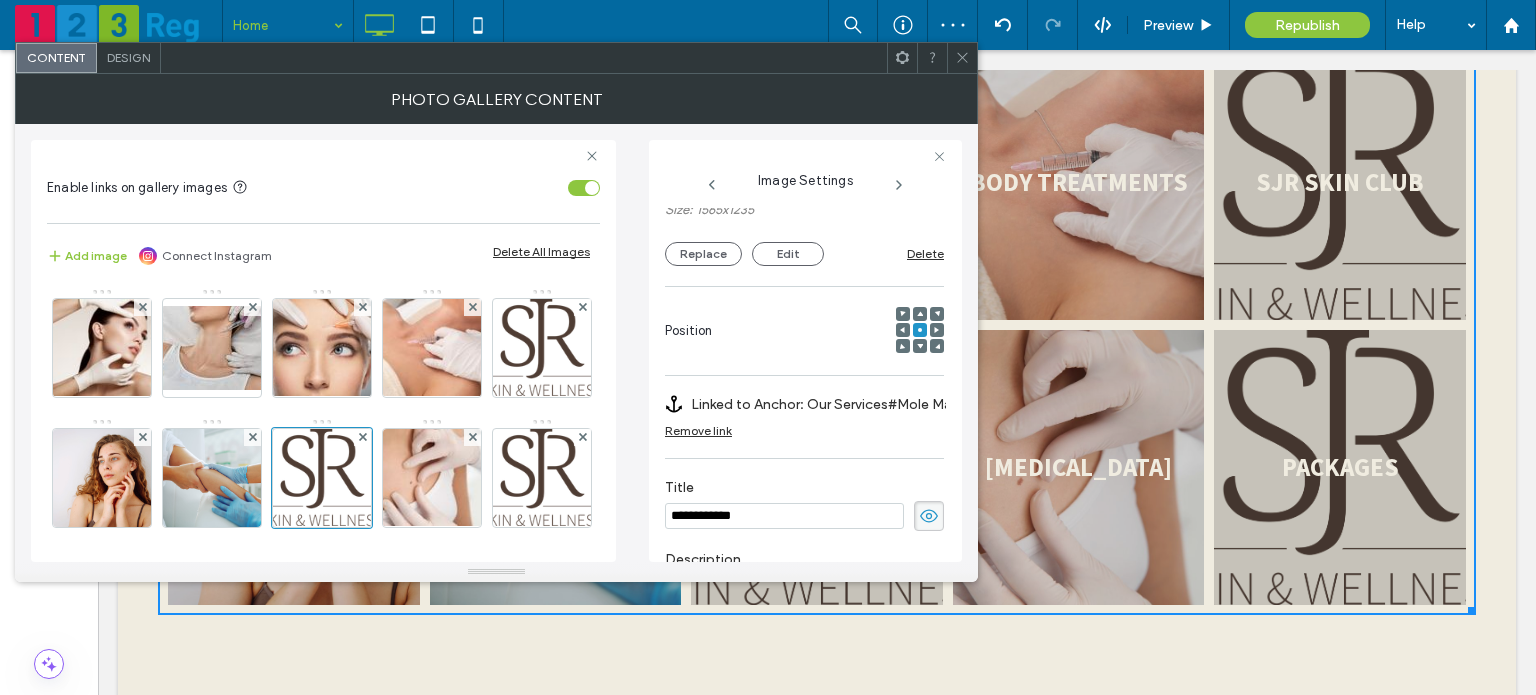 scroll, scrollTop: 140, scrollLeft: 0, axis: vertical 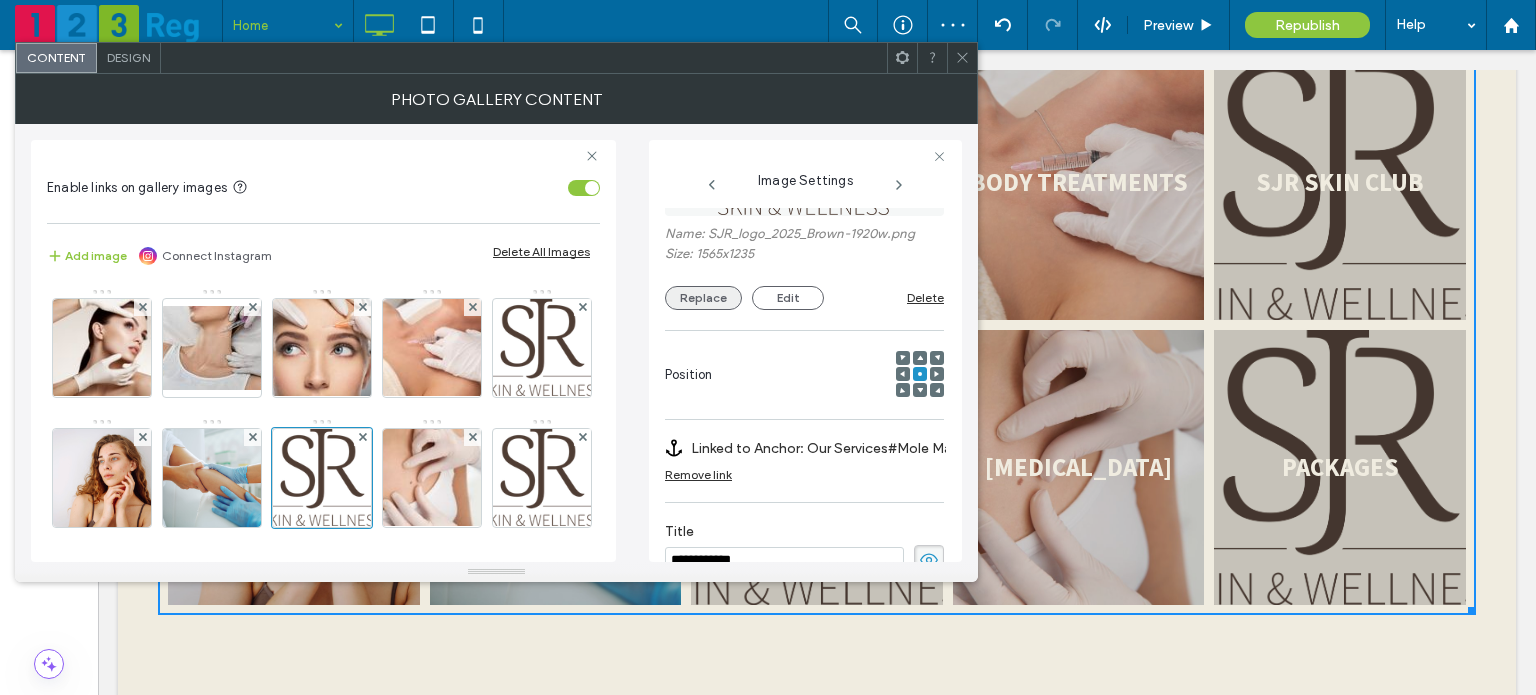 click on "Replace" at bounding box center (703, 298) 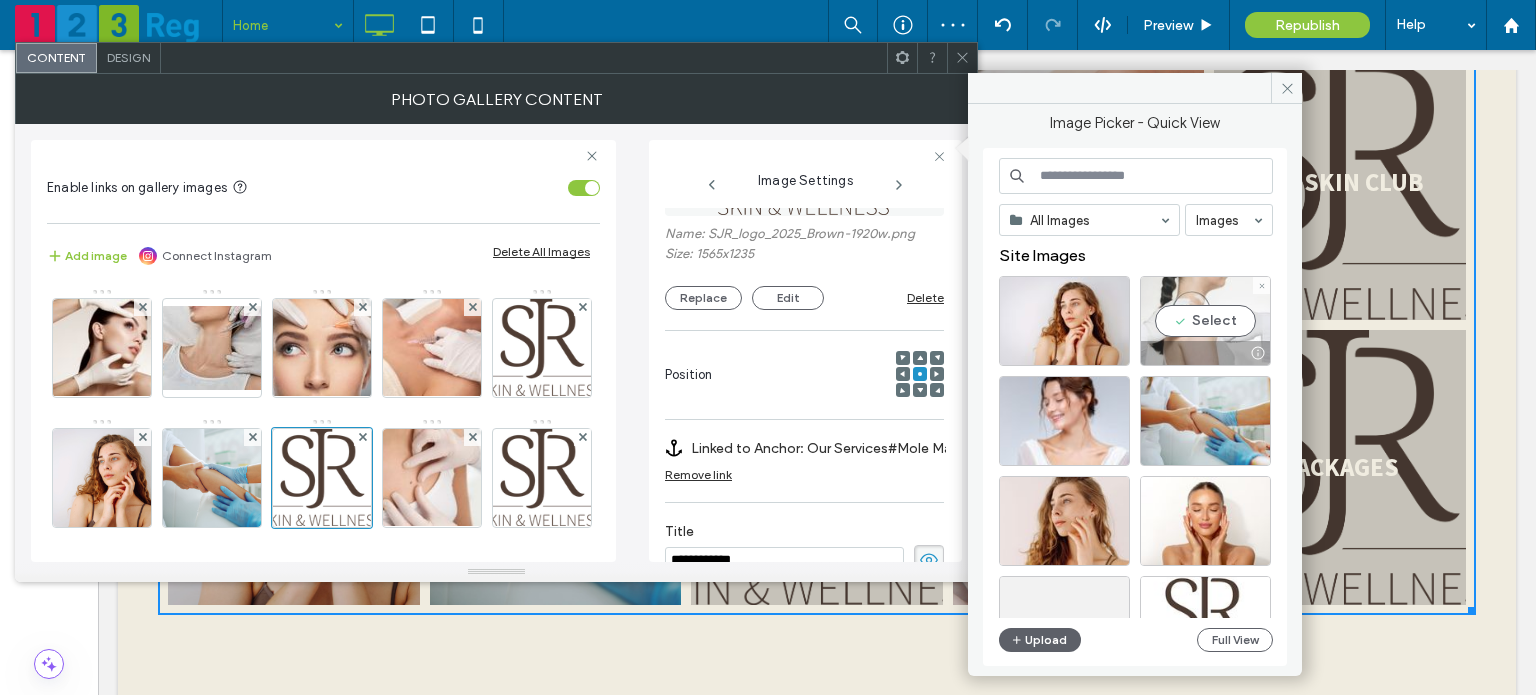click on "Select" at bounding box center [1205, 321] 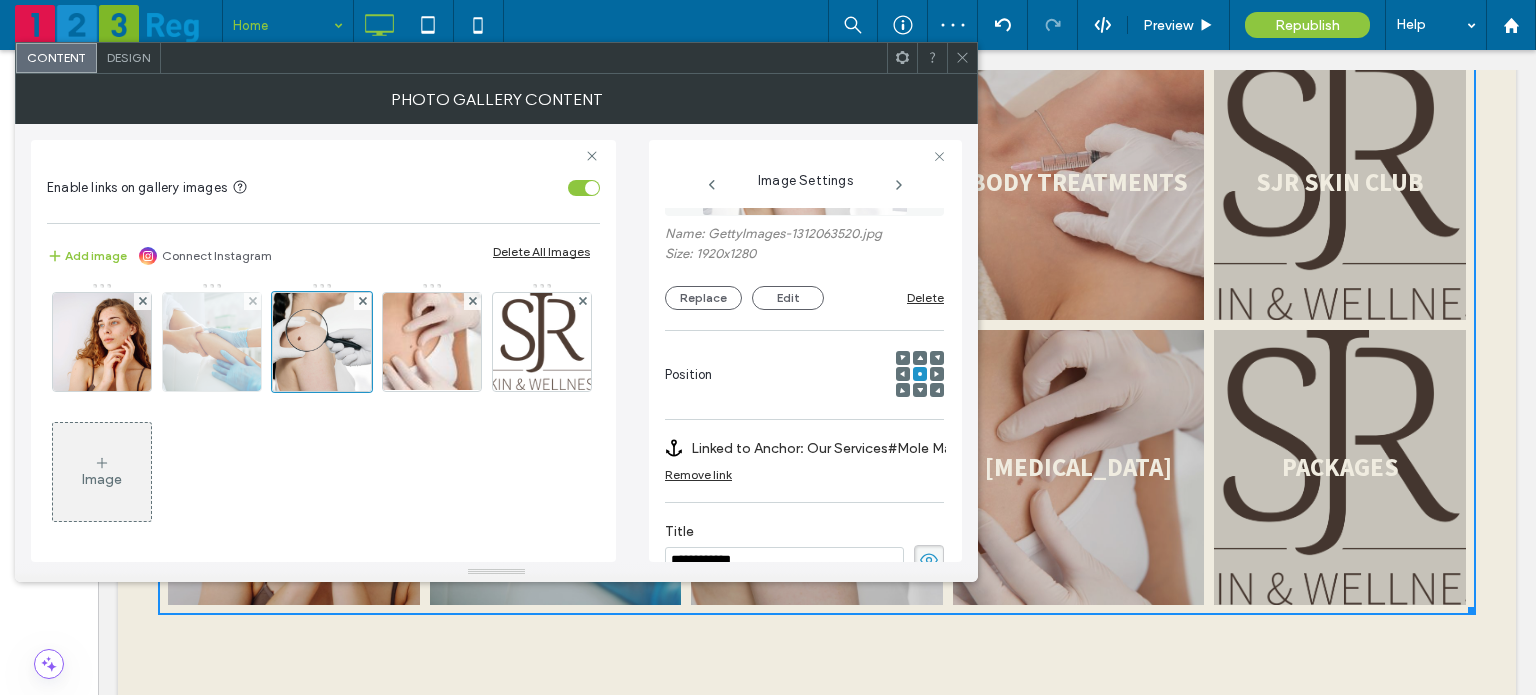 scroll, scrollTop: 136, scrollLeft: 0, axis: vertical 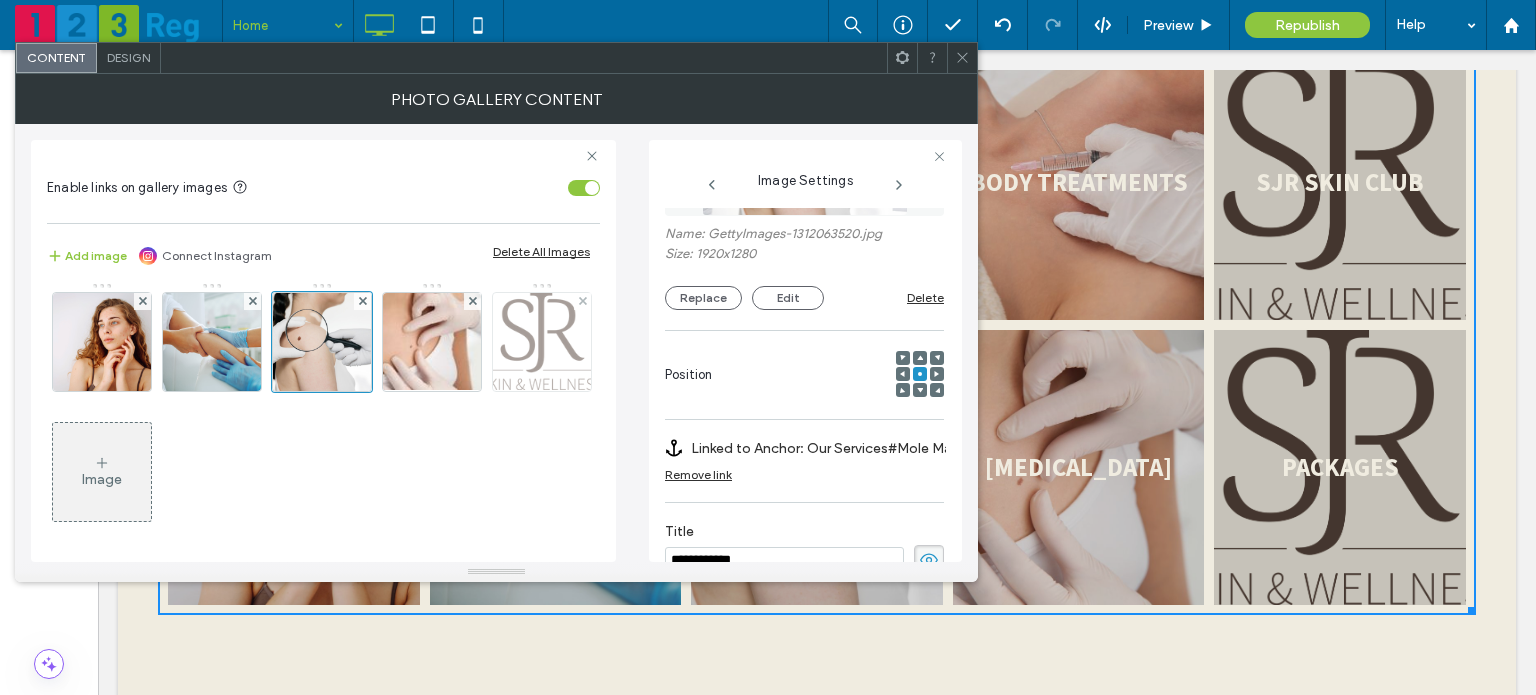 click at bounding box center (542, 342) 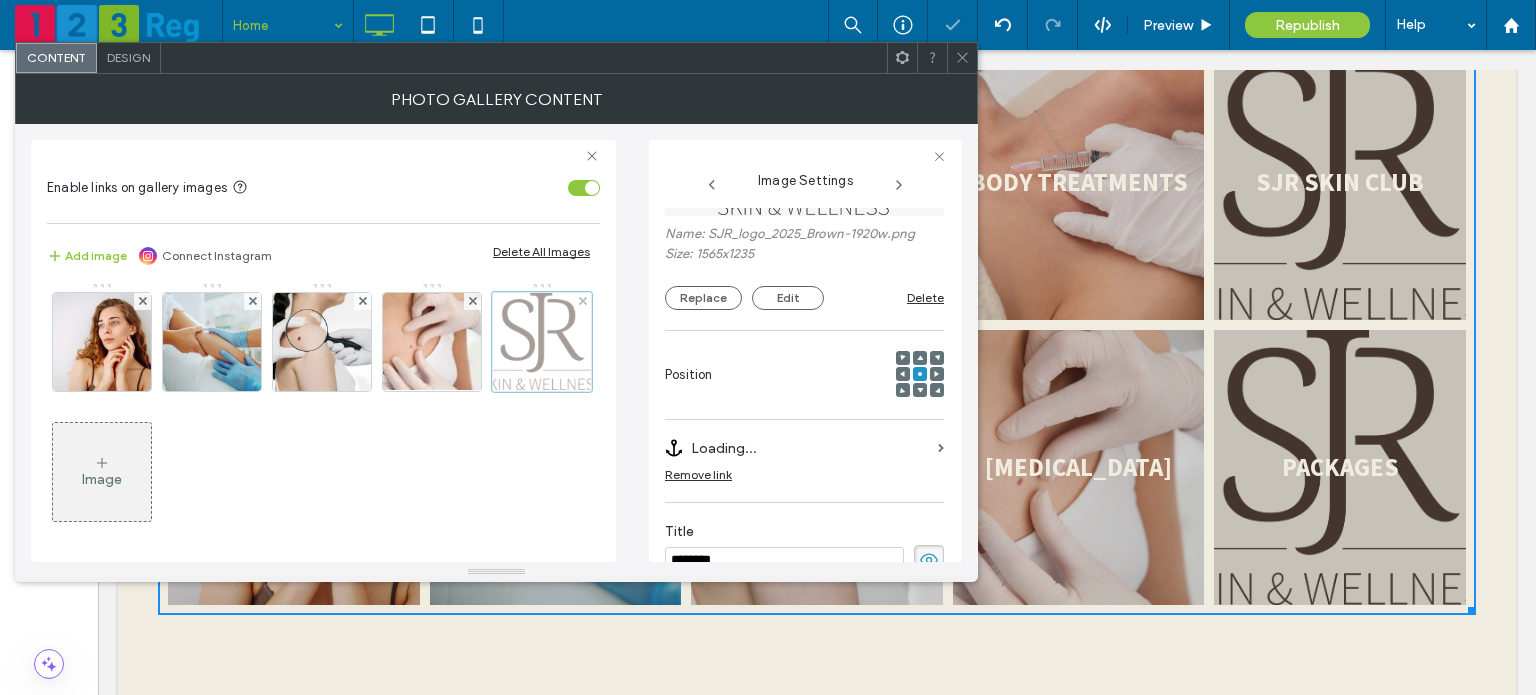 scroll, scrollTop: 152, scrollLeft: 0, axis: vertical 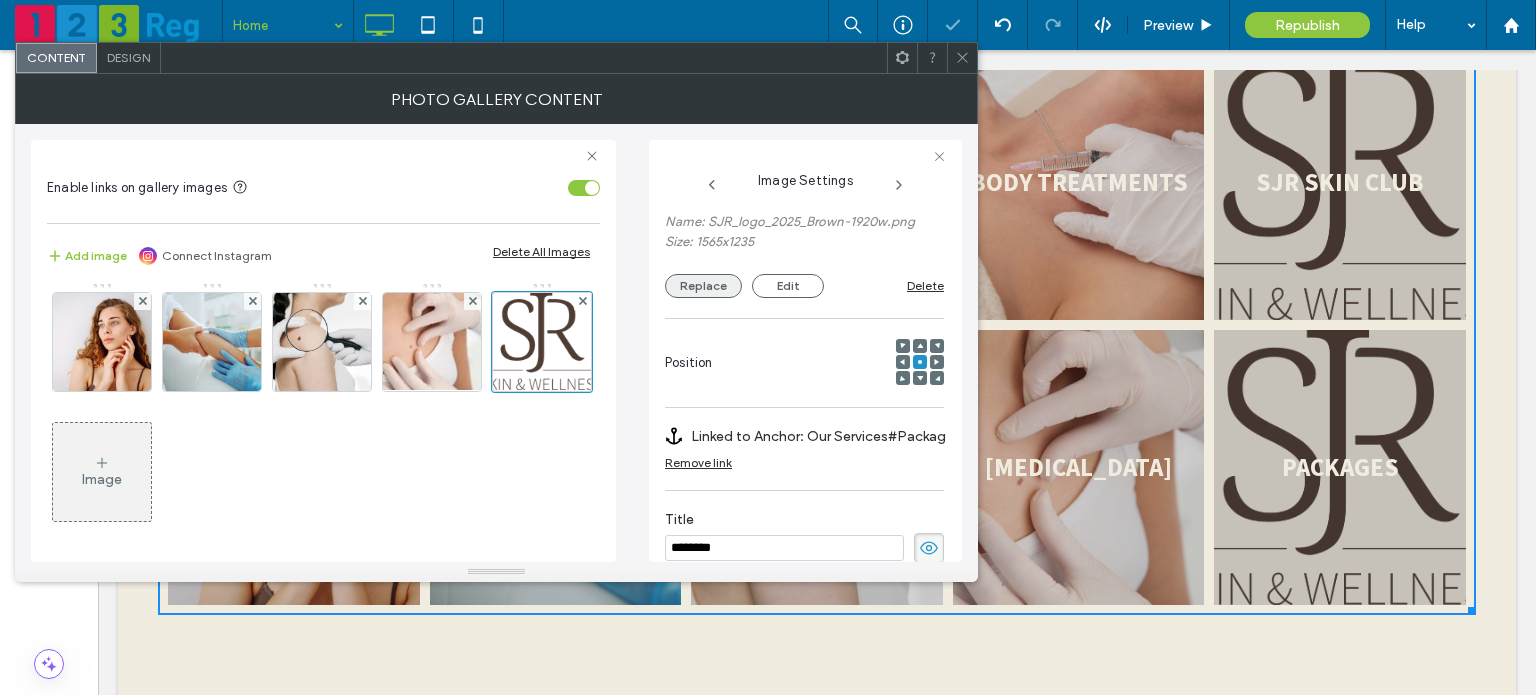 click on "Replace" at bounding box center [703, 286] 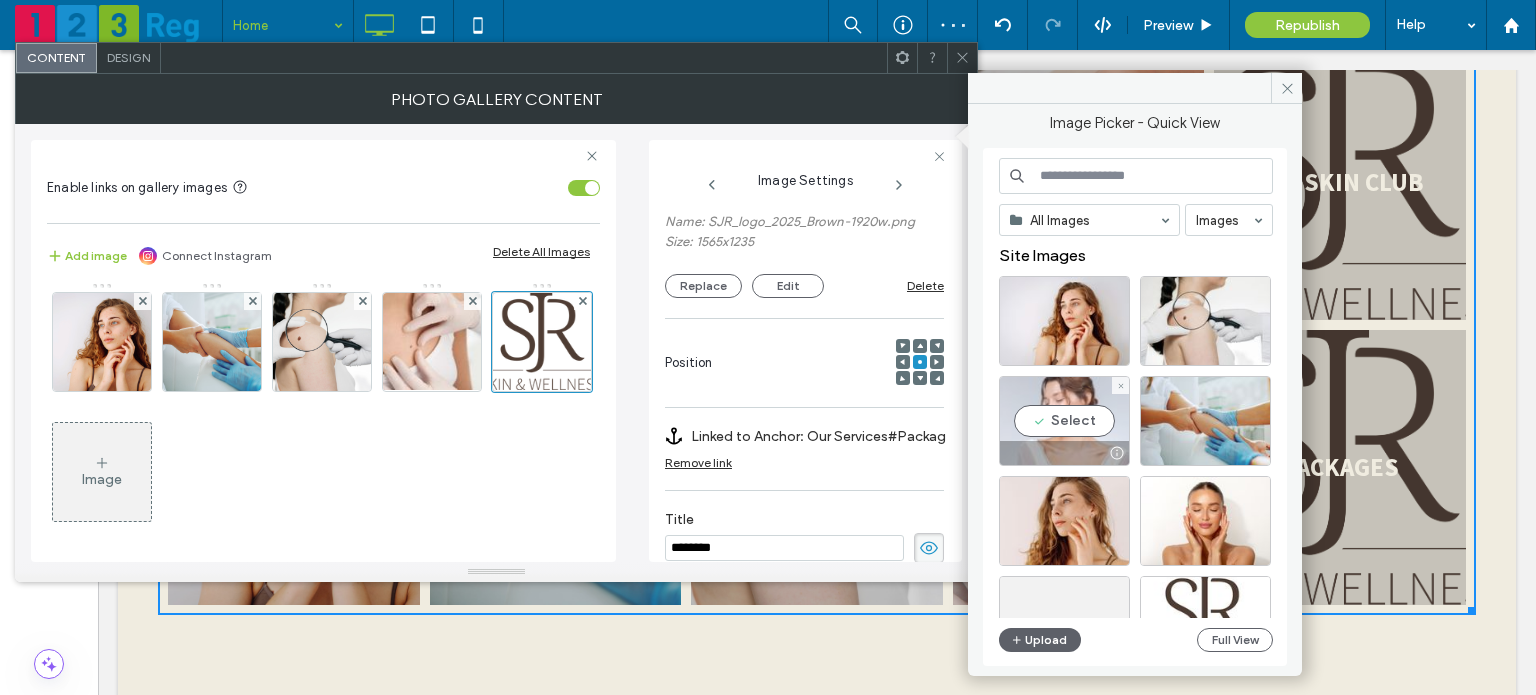 click on "Select" at bounding box center (1064, 421) 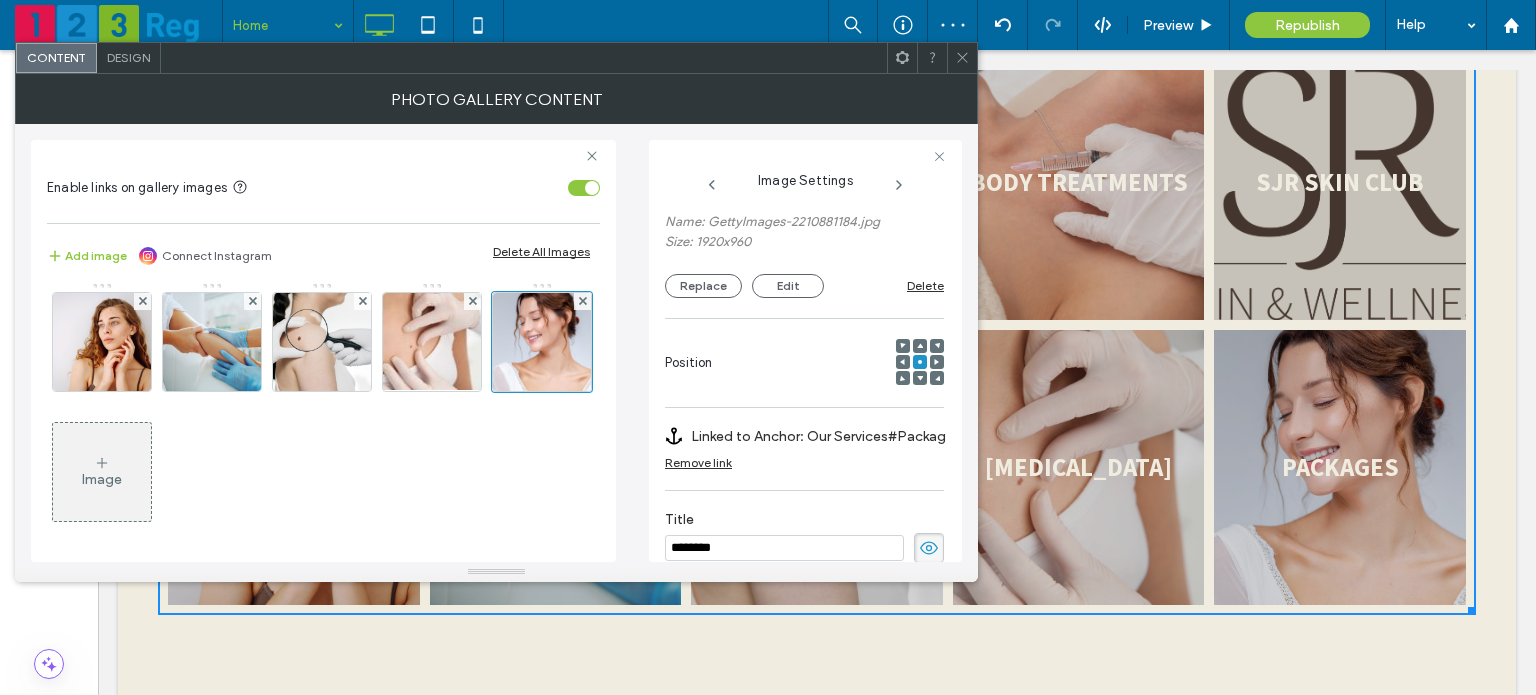 click at bounding box center (542, 212) 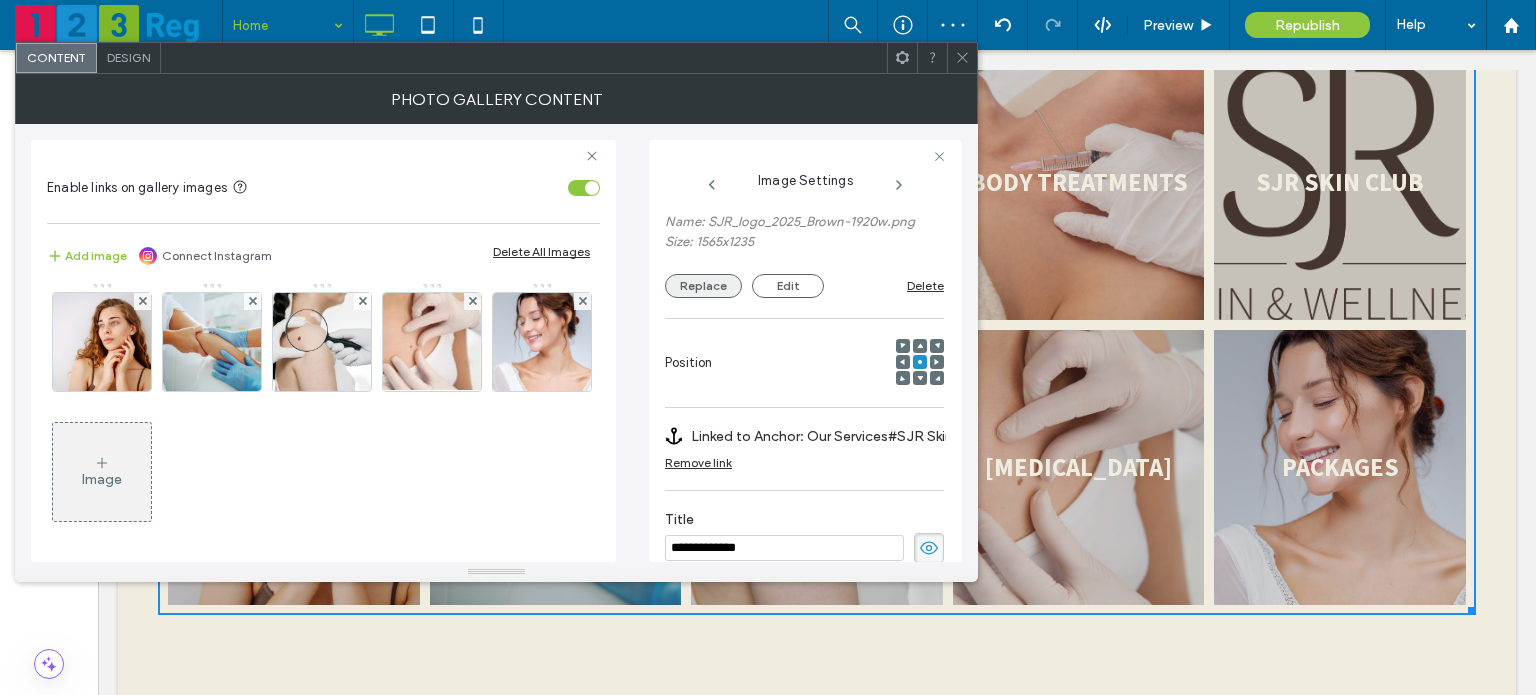 click on "Replace" at bounding box center [703, 286] 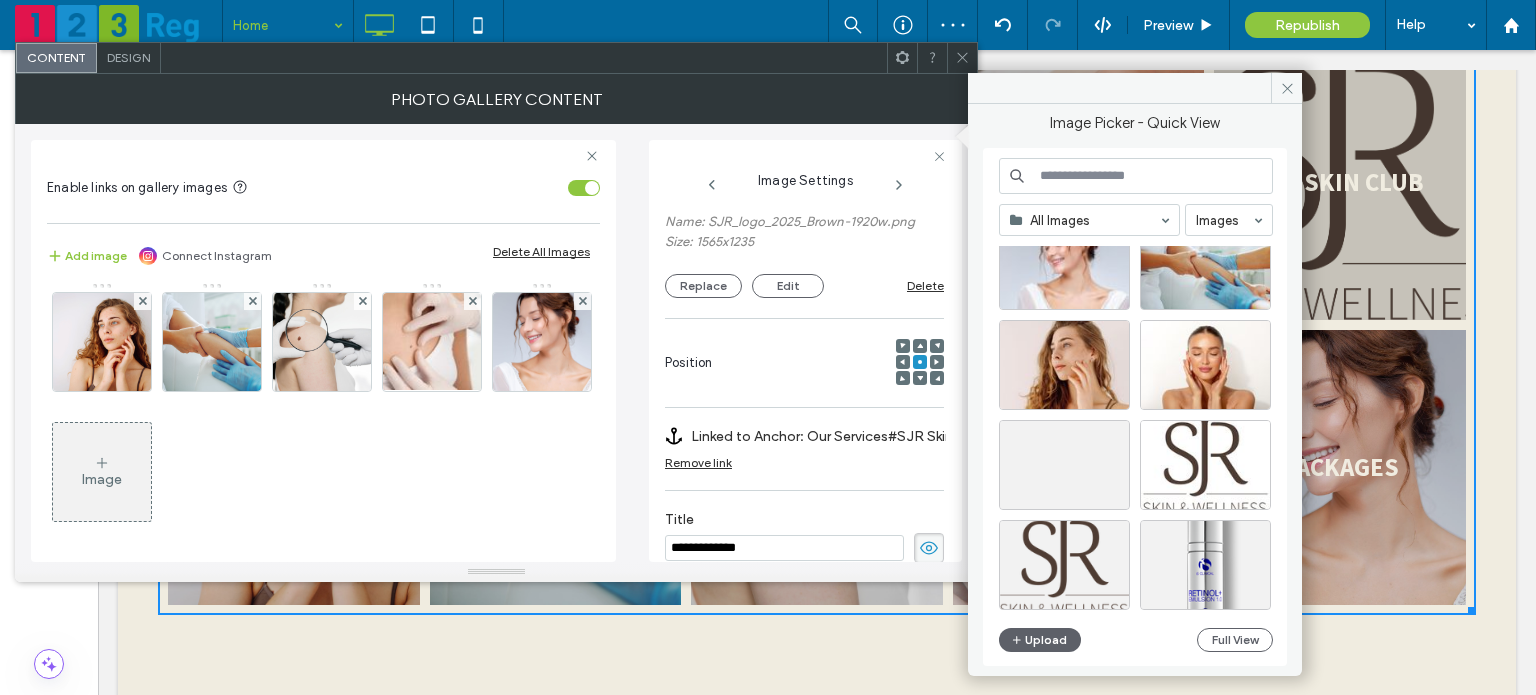 scroll, scrollTop: 168, scrollLeft: 0, axis: vertical 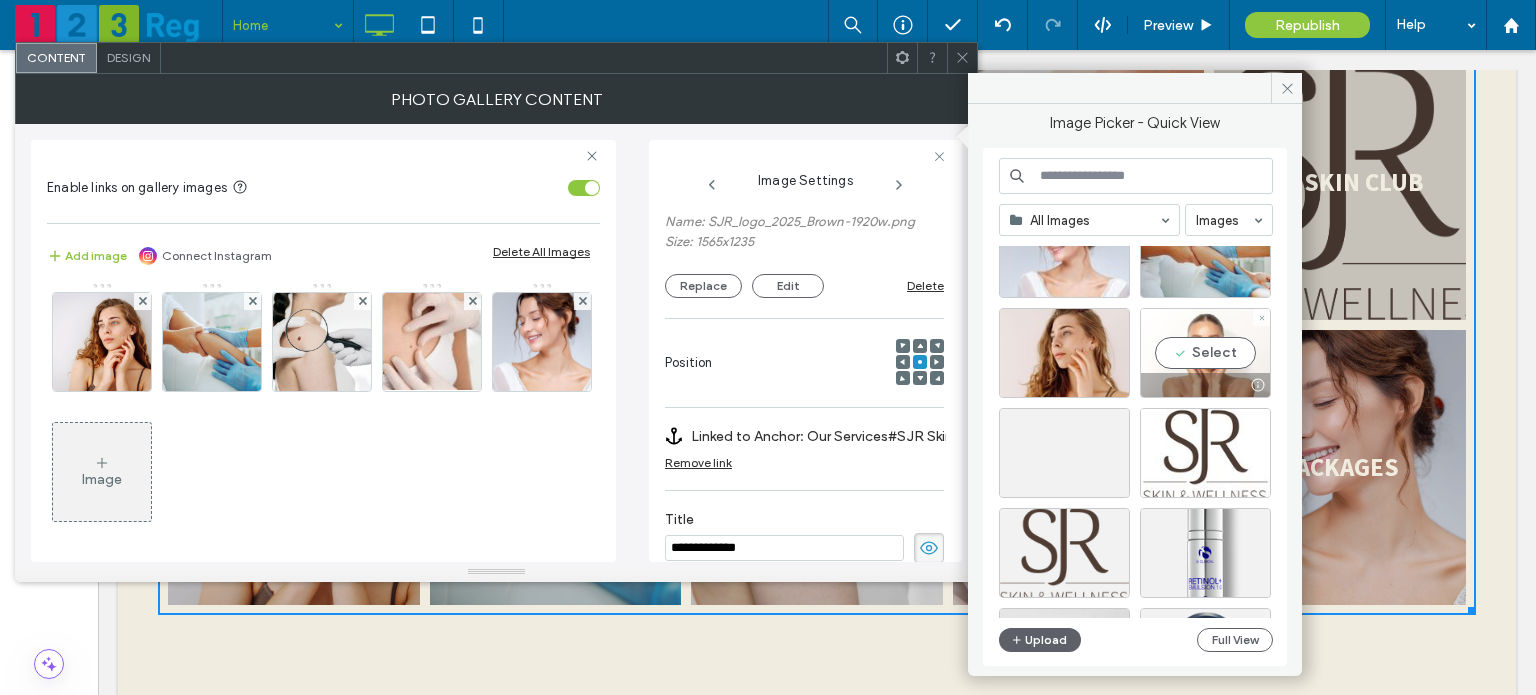 click on "Select" at bounding box center (1205, 353) 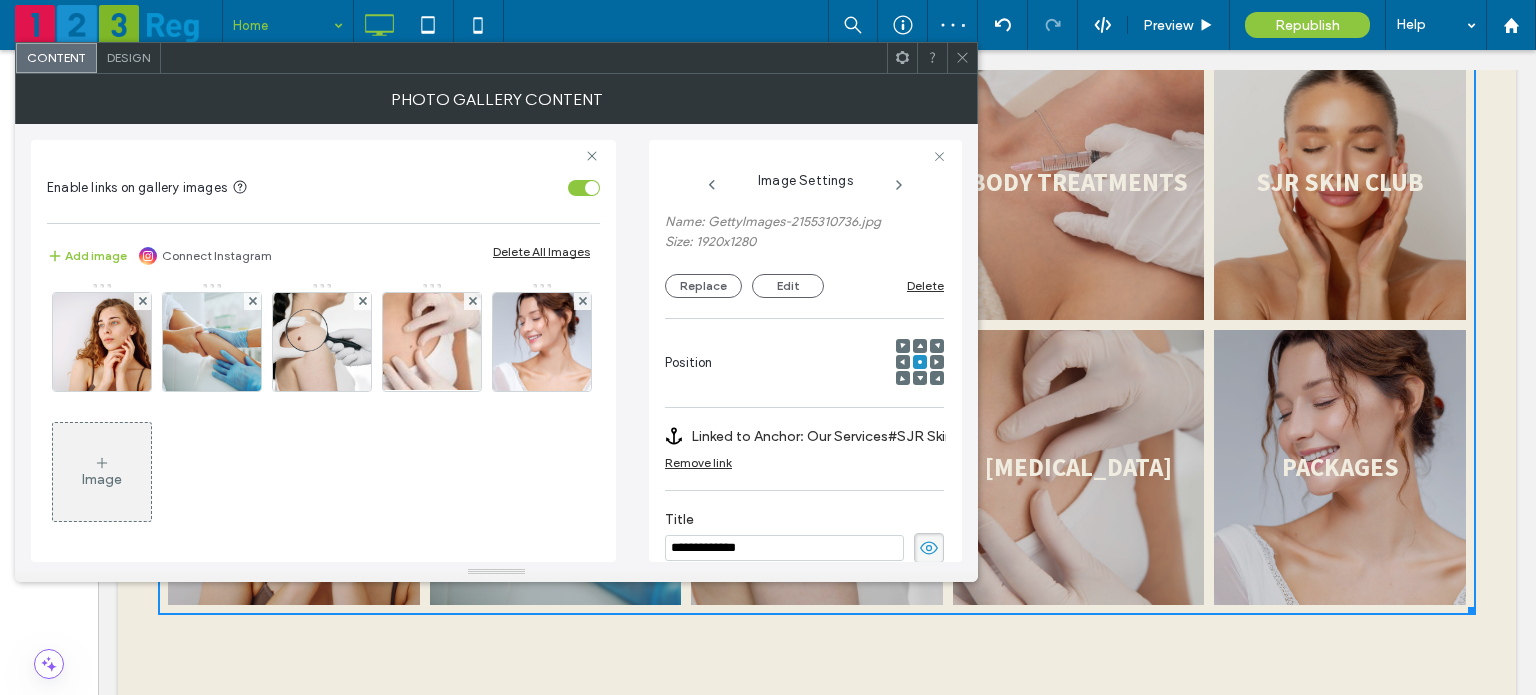 click 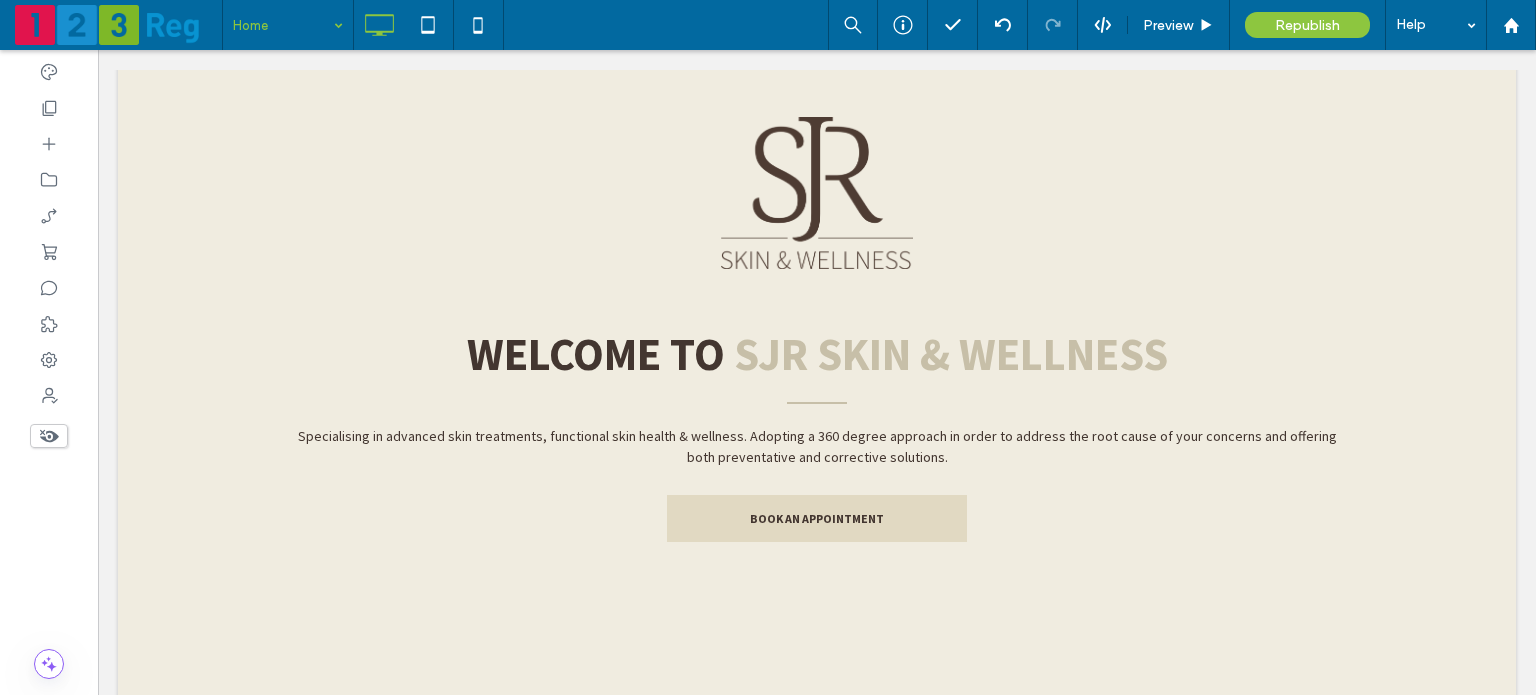 scroll, scrollTop: 0, scrollLeft: 0, axis: both 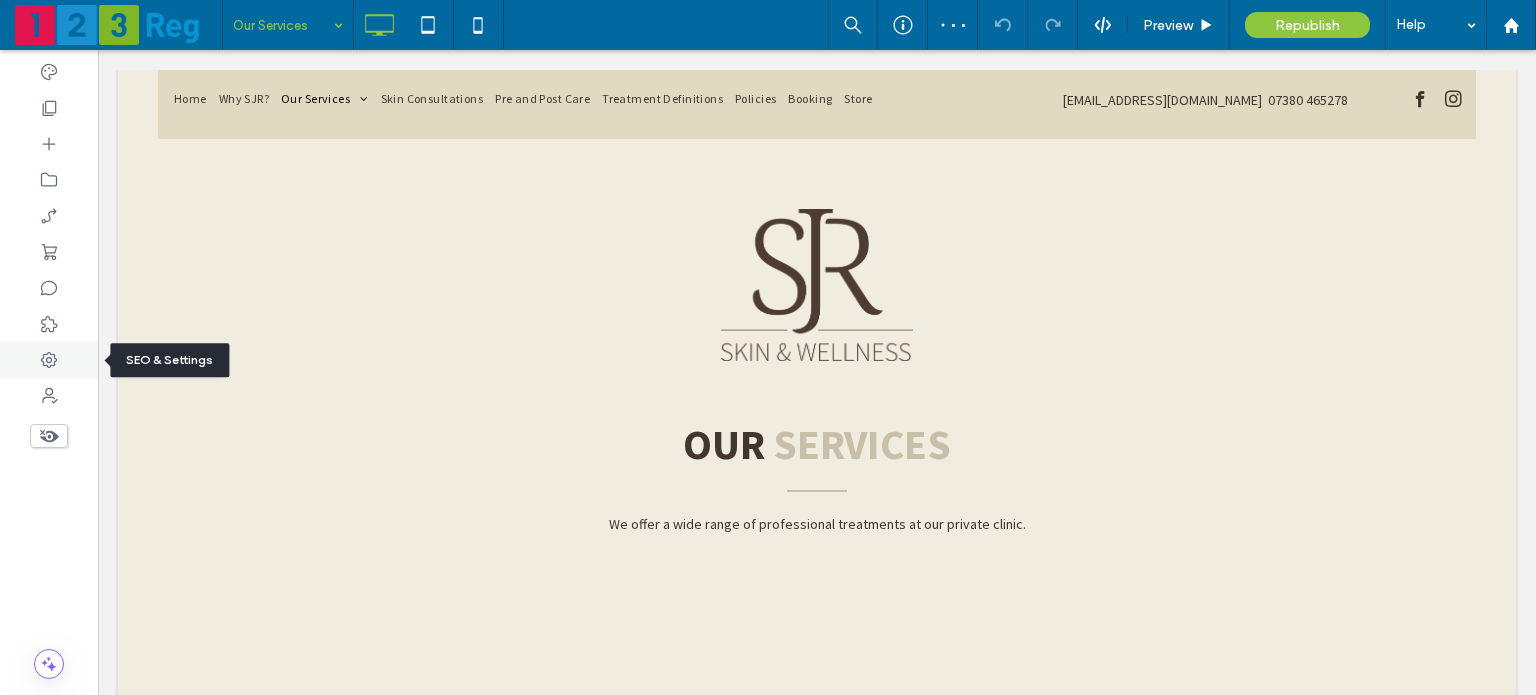 click 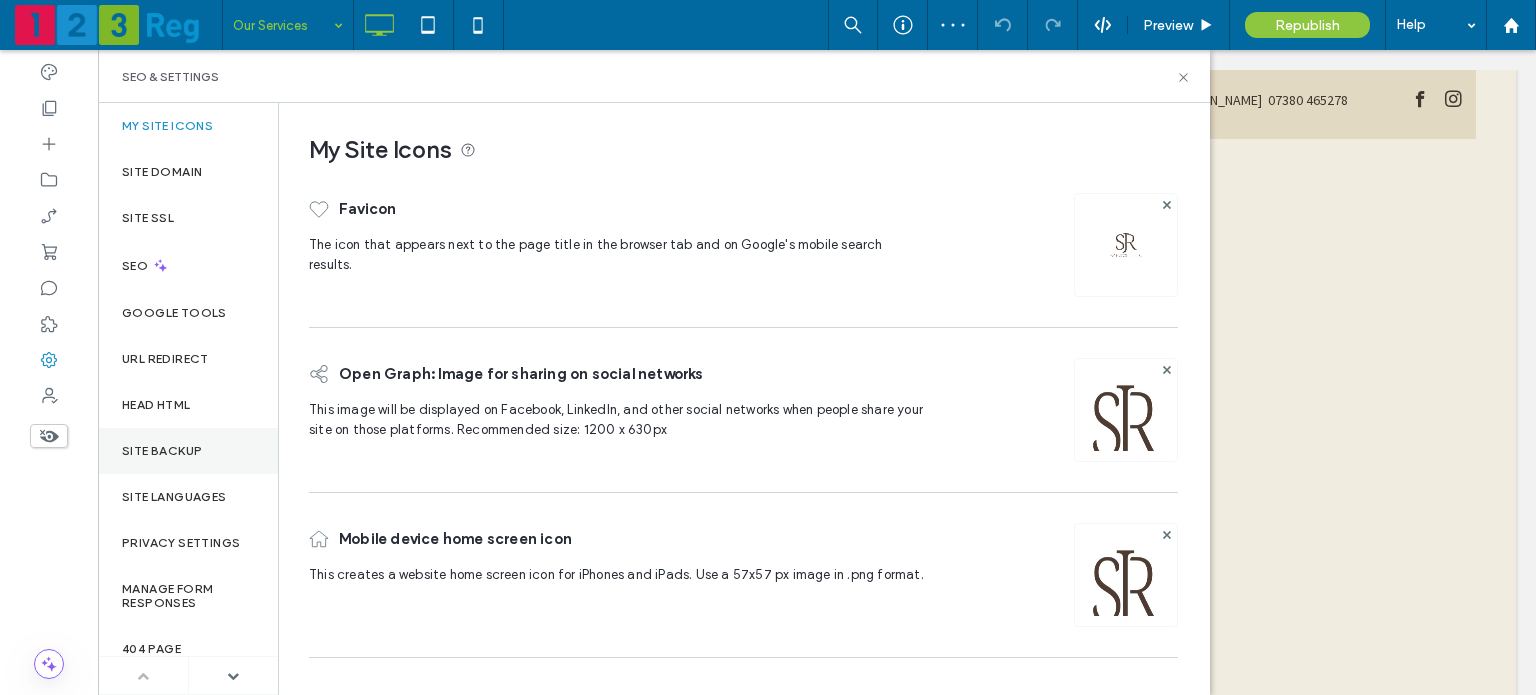 click on "Site Backup" at bounding box center (162, 451) 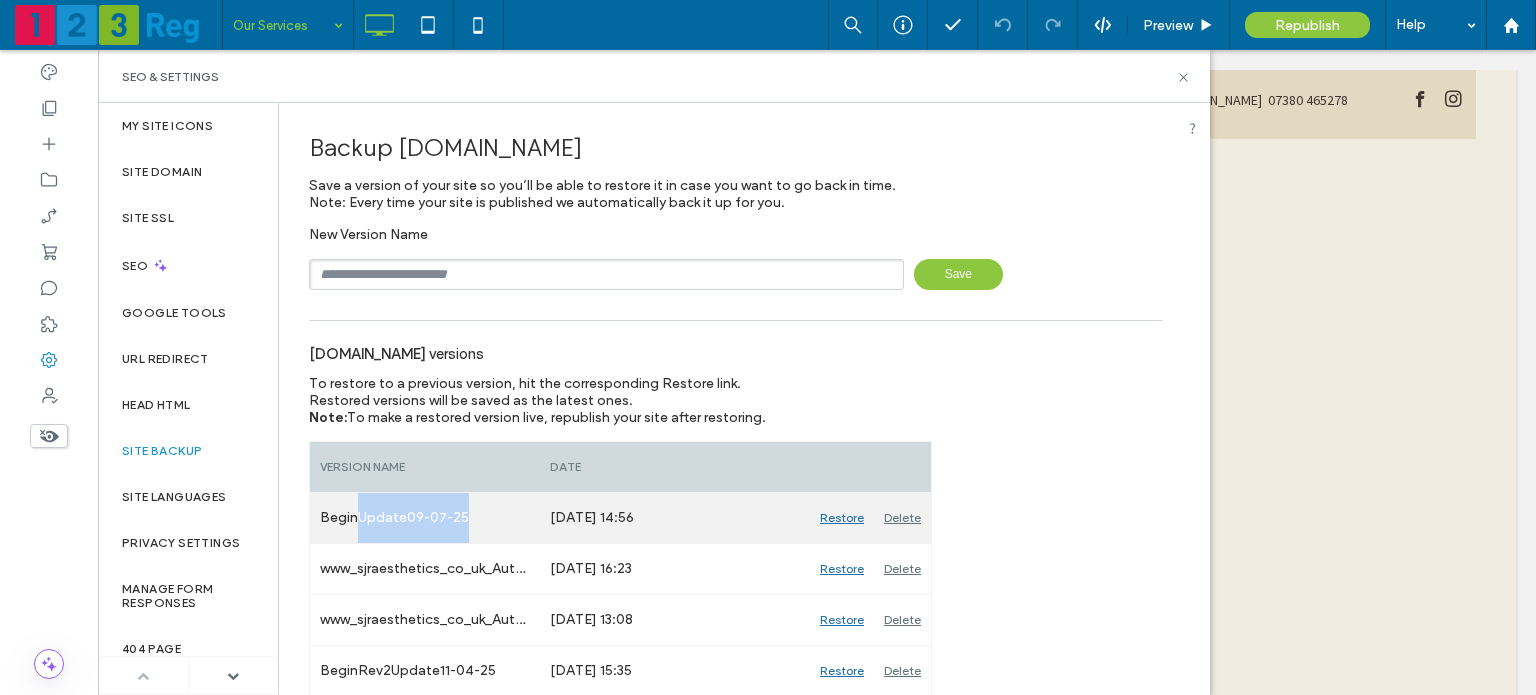 drag, startPoint x: 360, startPoint y: 517, endPoint x: 470, endPoint y: 512, distance: 110.11358 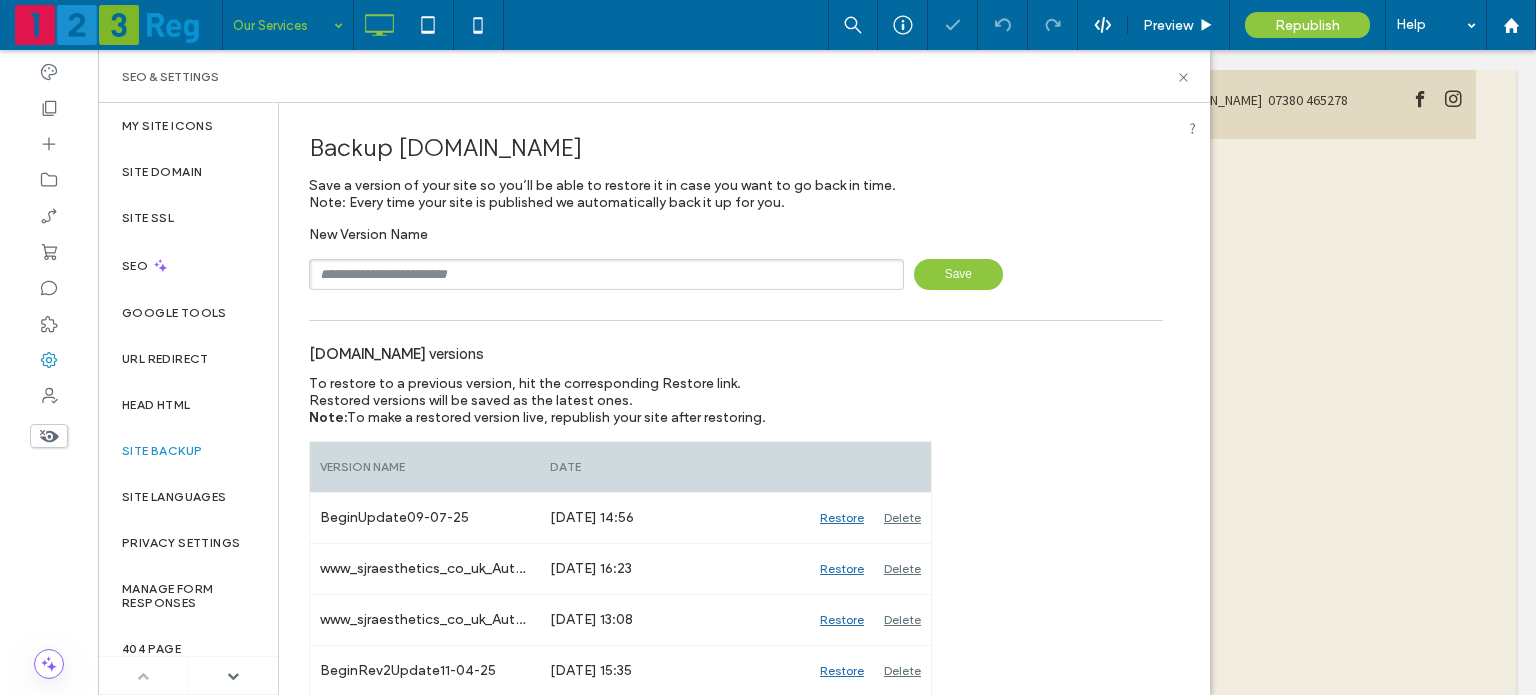 click at bounding box center (606, 274) 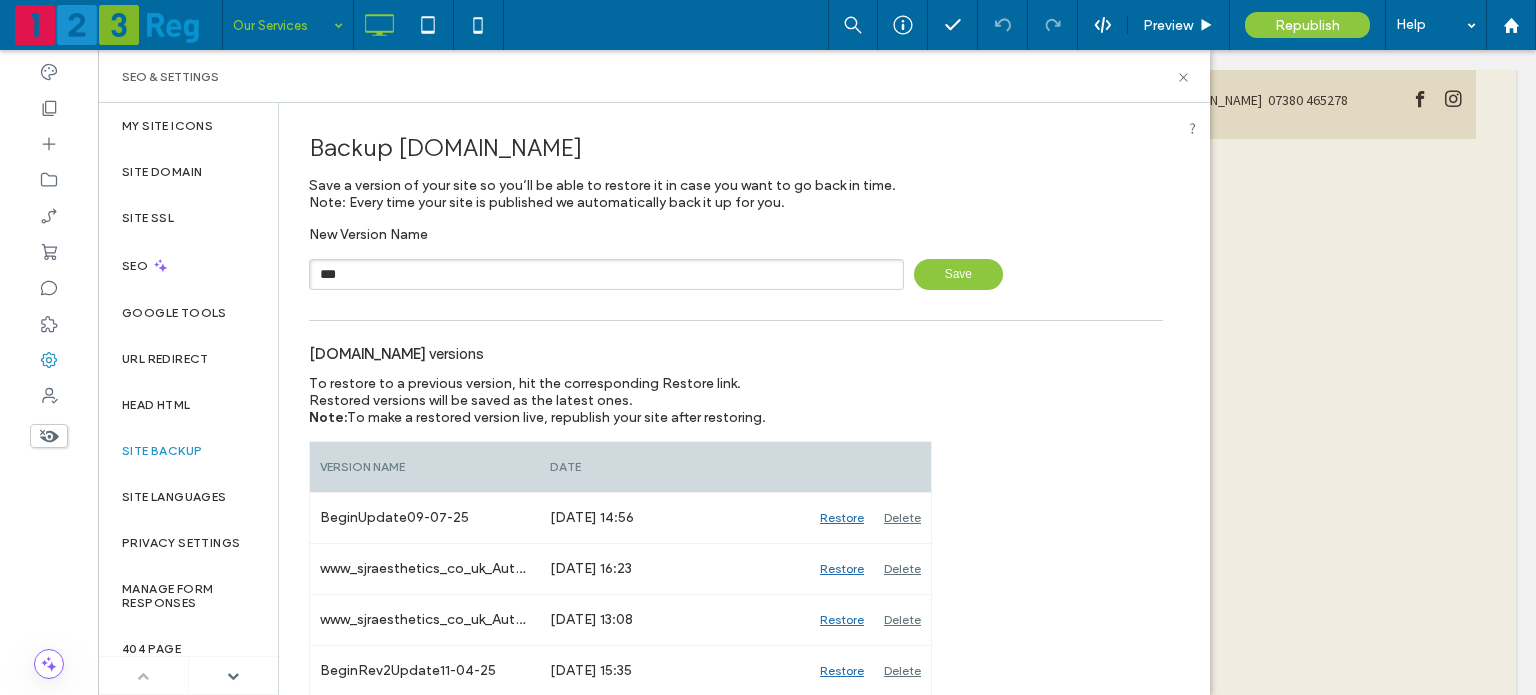 paste on "**********" 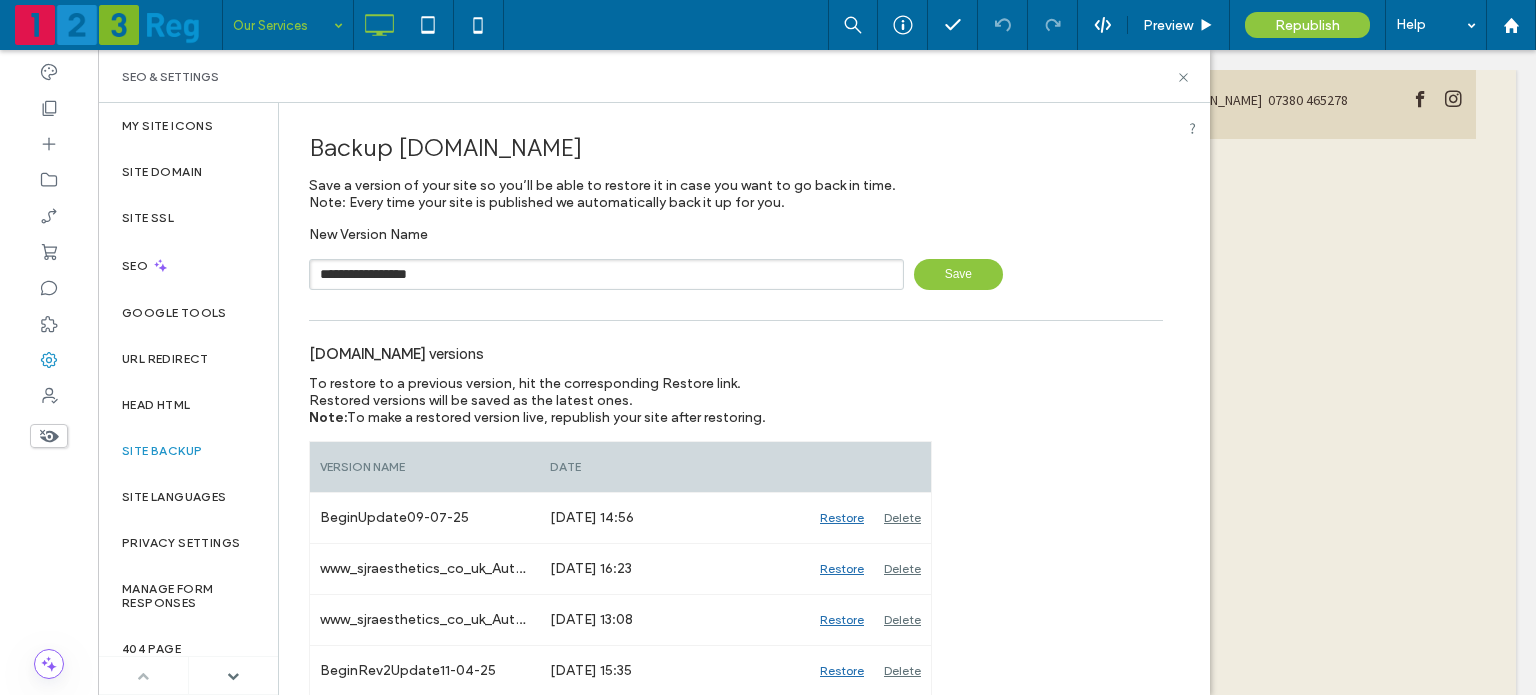 type on "**********" 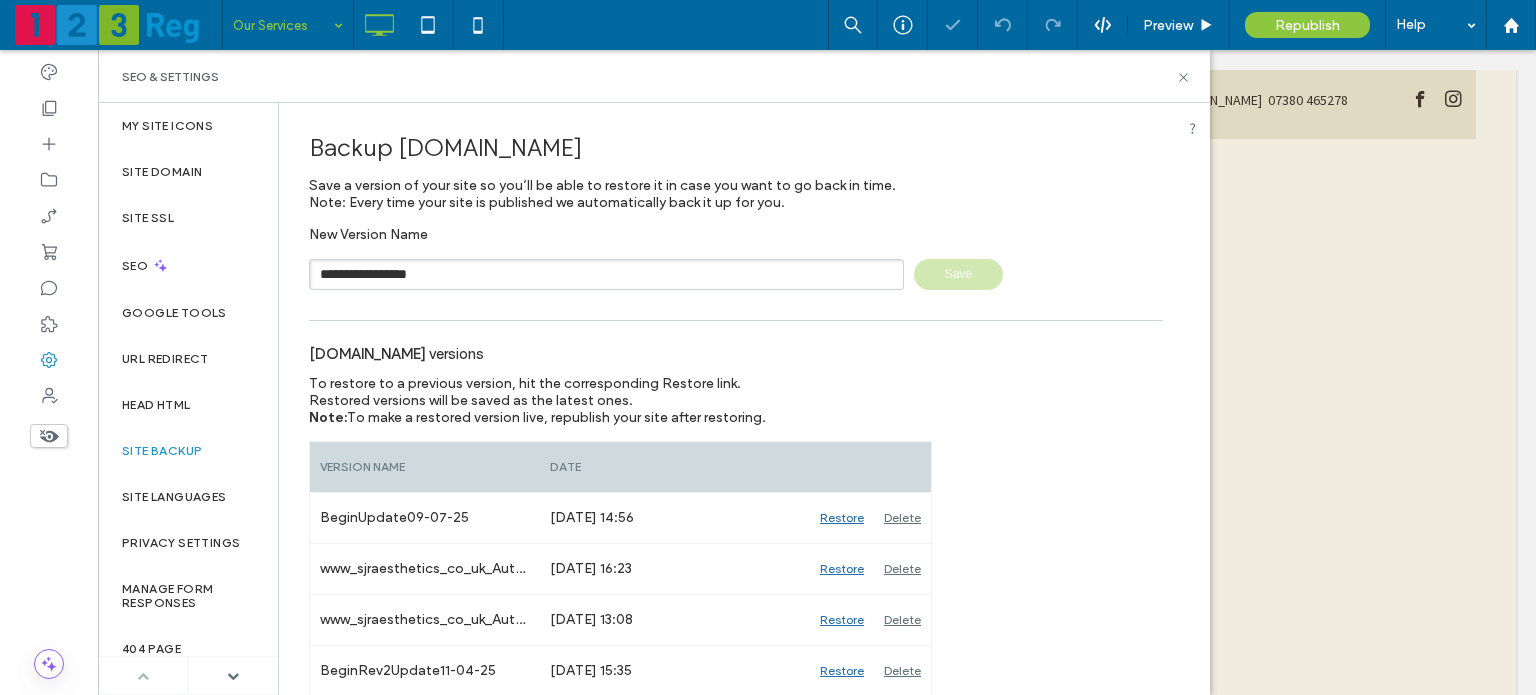 type 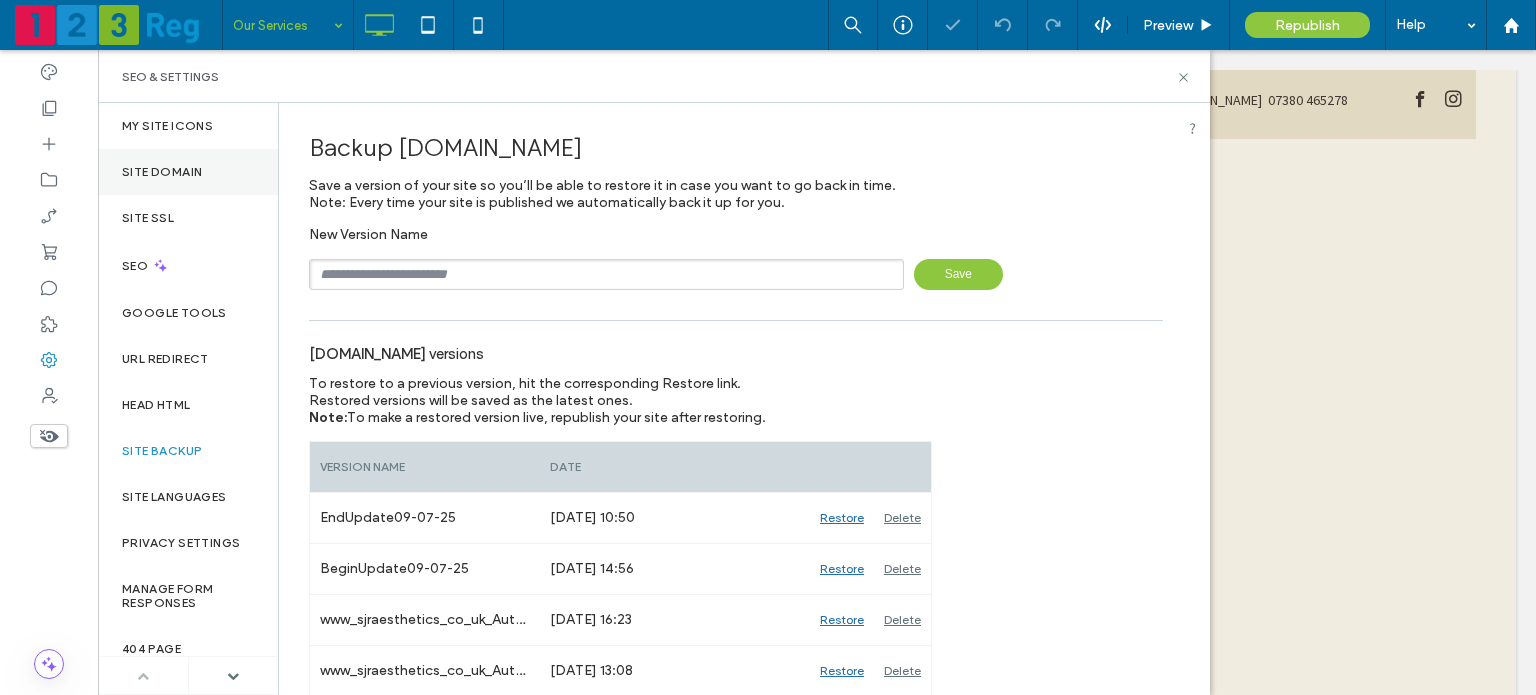 click on "Site Domain" at bounding box center (162, 172) 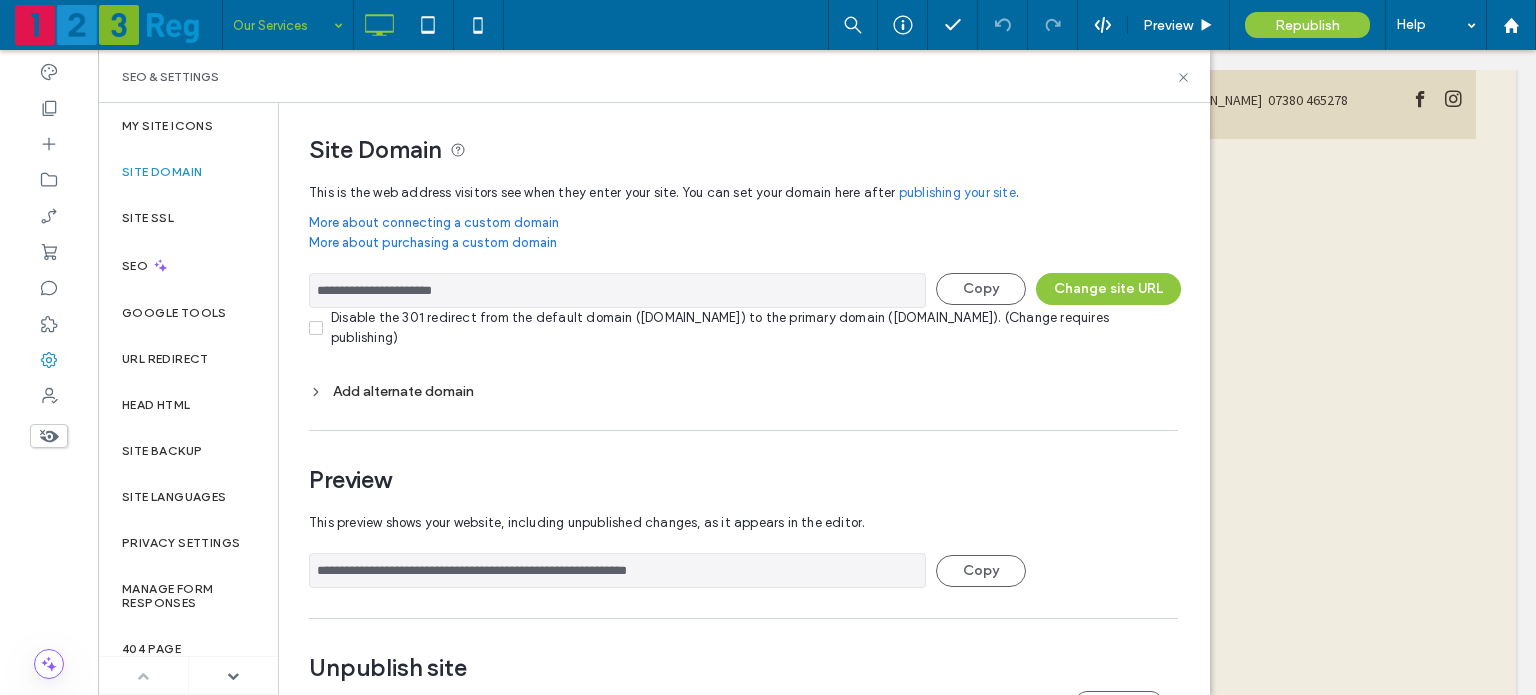 drag, startPoint x: 469, startPoint y: 291, endPoint x: 303, endPoint y: 296, distance: 166.07529 